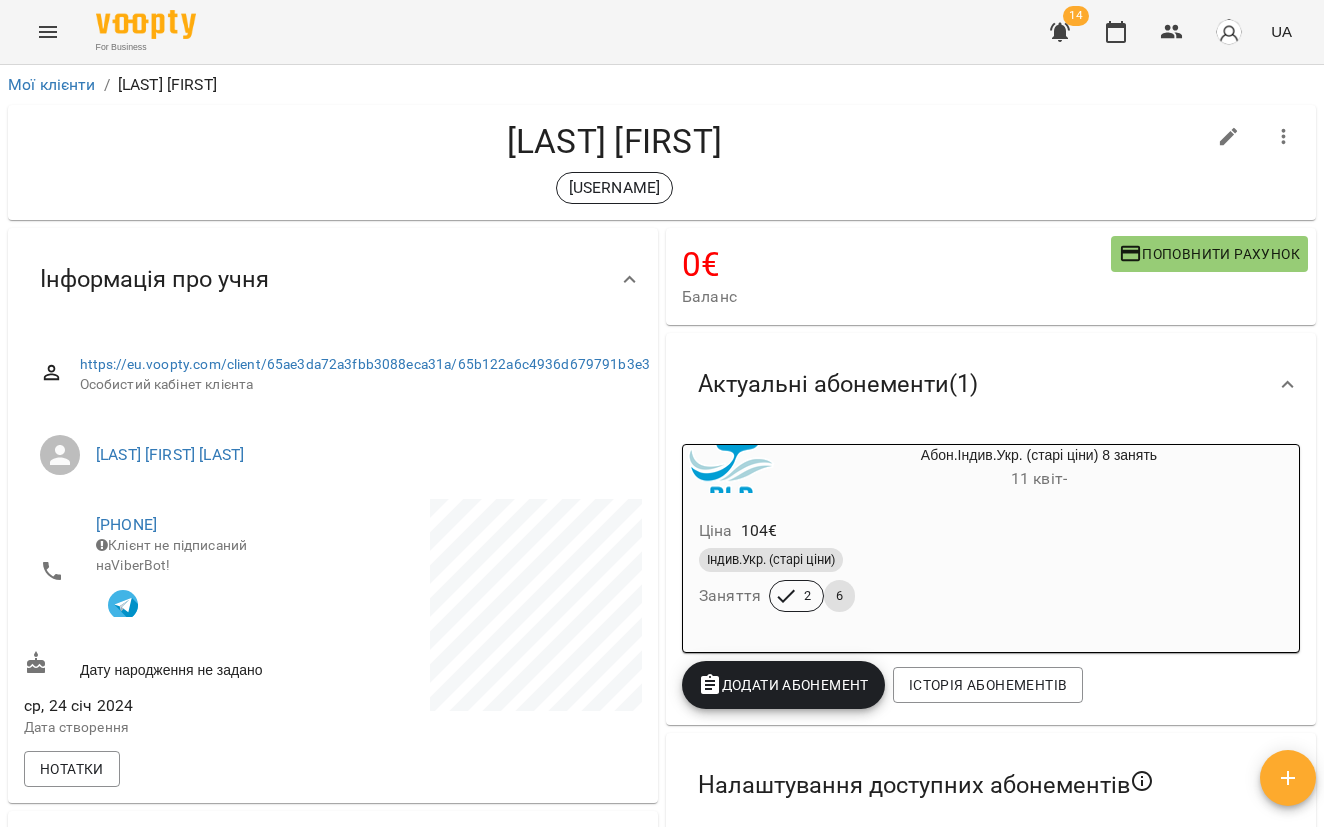 scroll, scrollTop: 0, scrollLeft: 0, axis: both 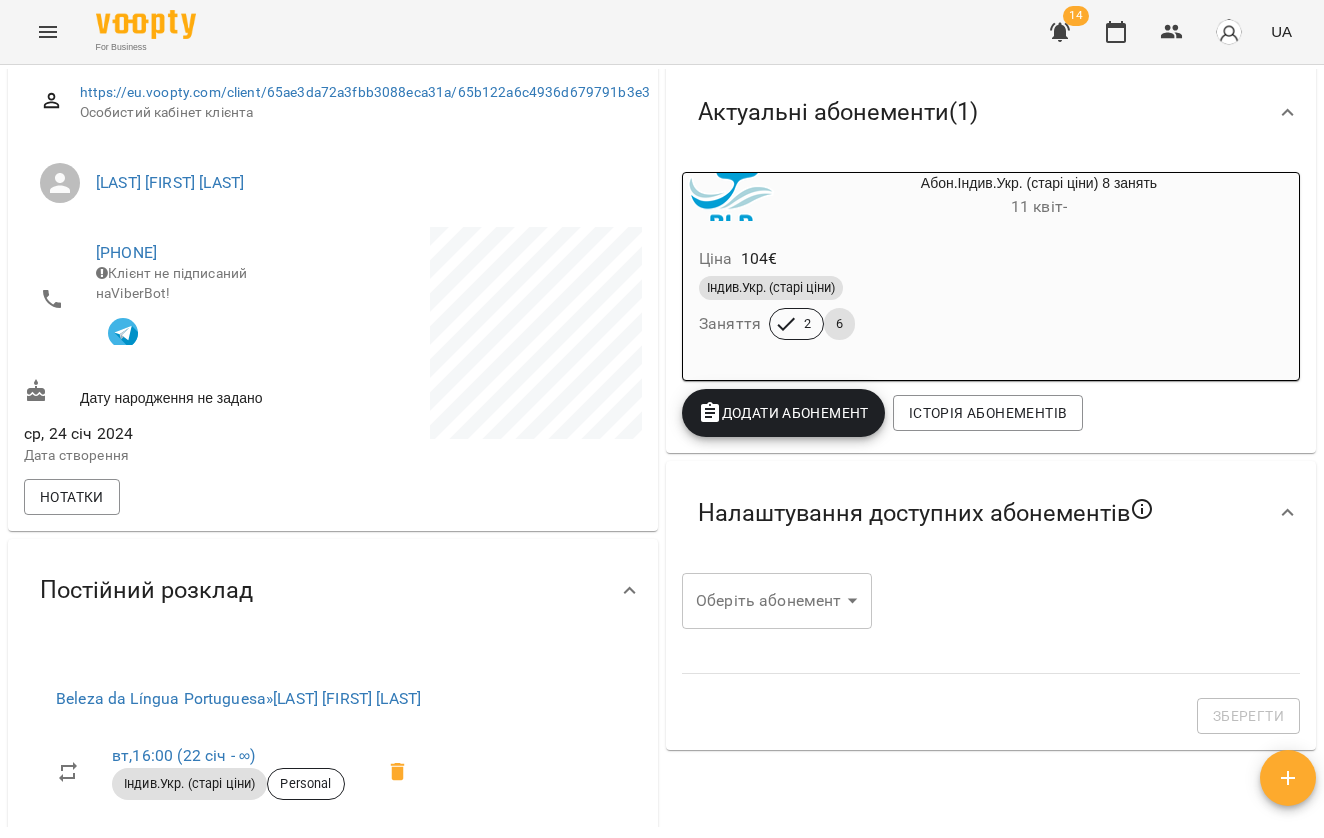 click 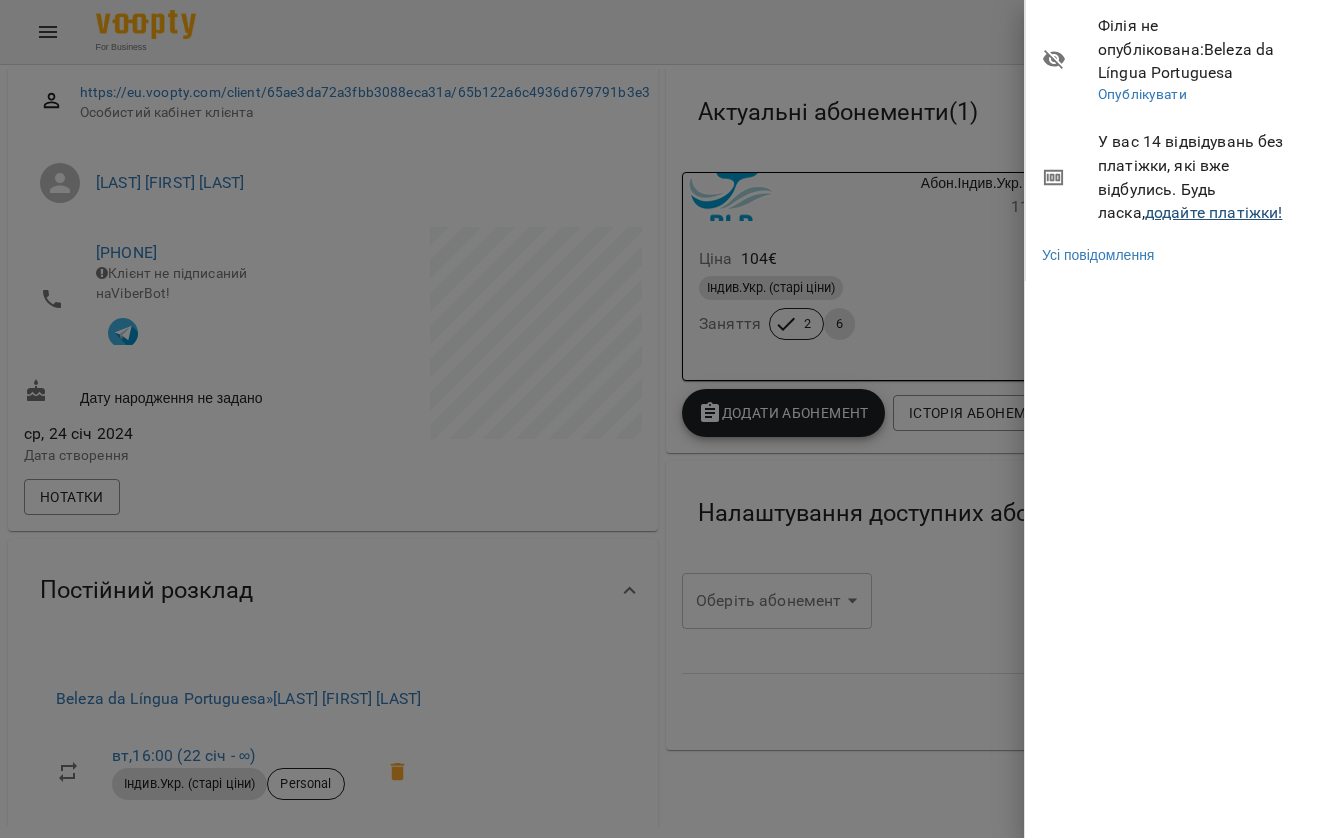 click on "додайте платіжки!" at bounding box center (1214, 212) 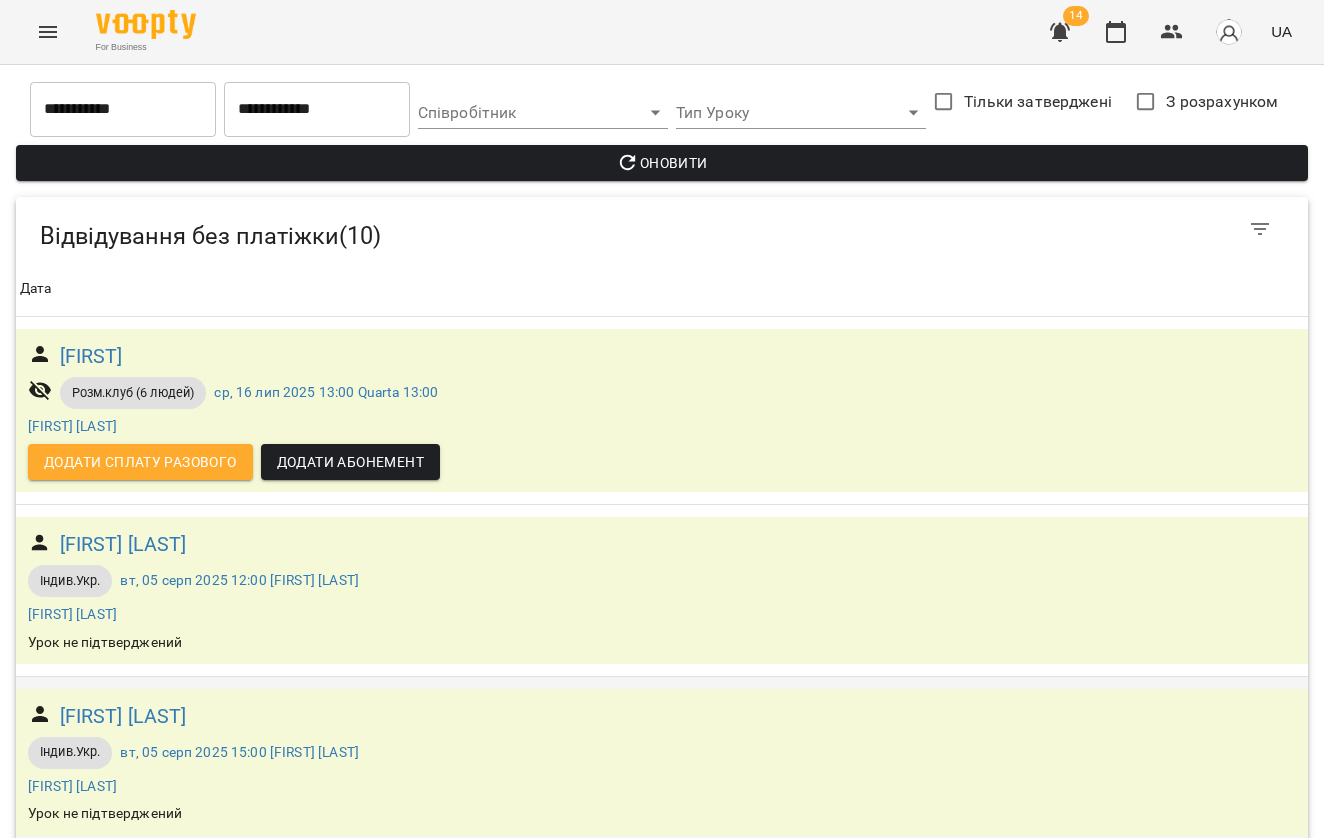 scroll, scrollTop: 741, scrollLeft: 0, axis: vertical 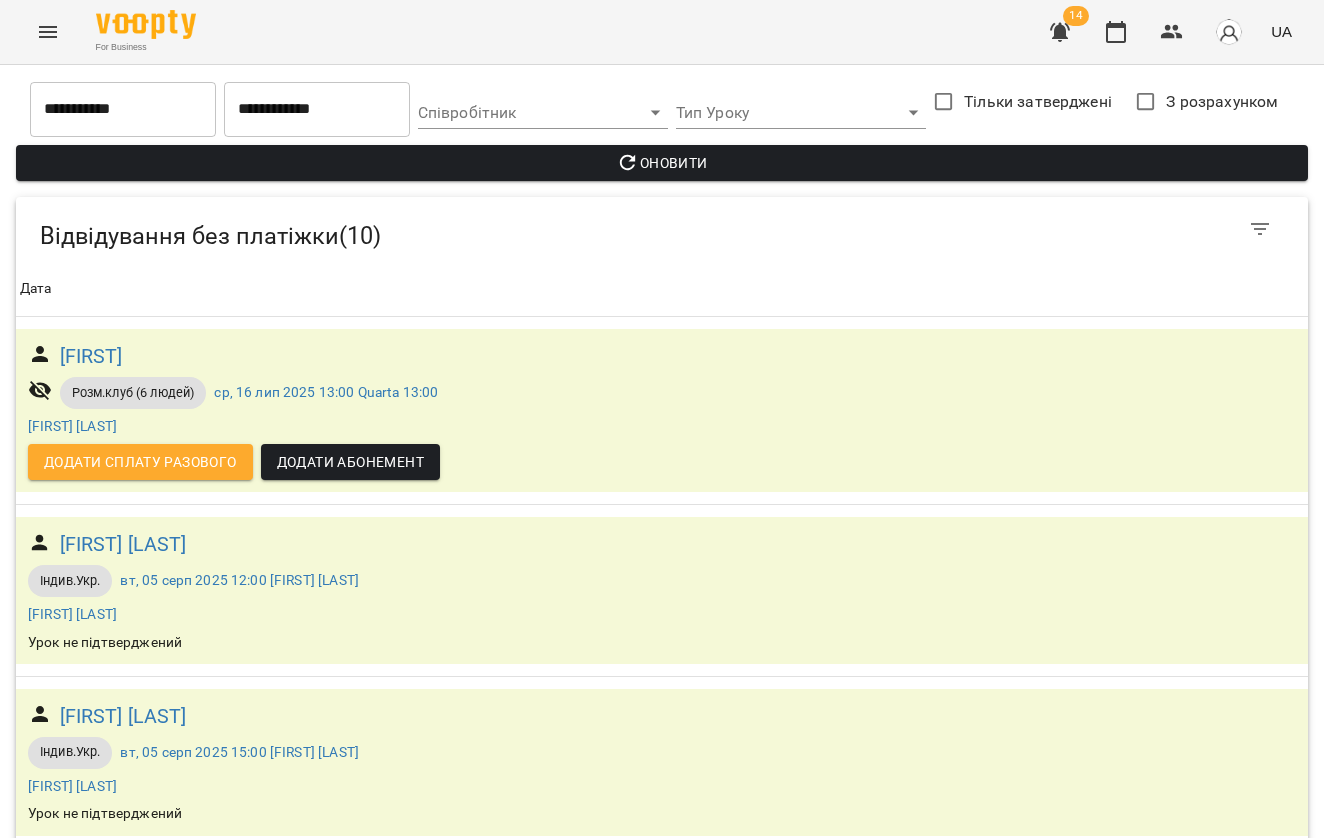 click on "Antonina" at bounding box center (91, 1060) 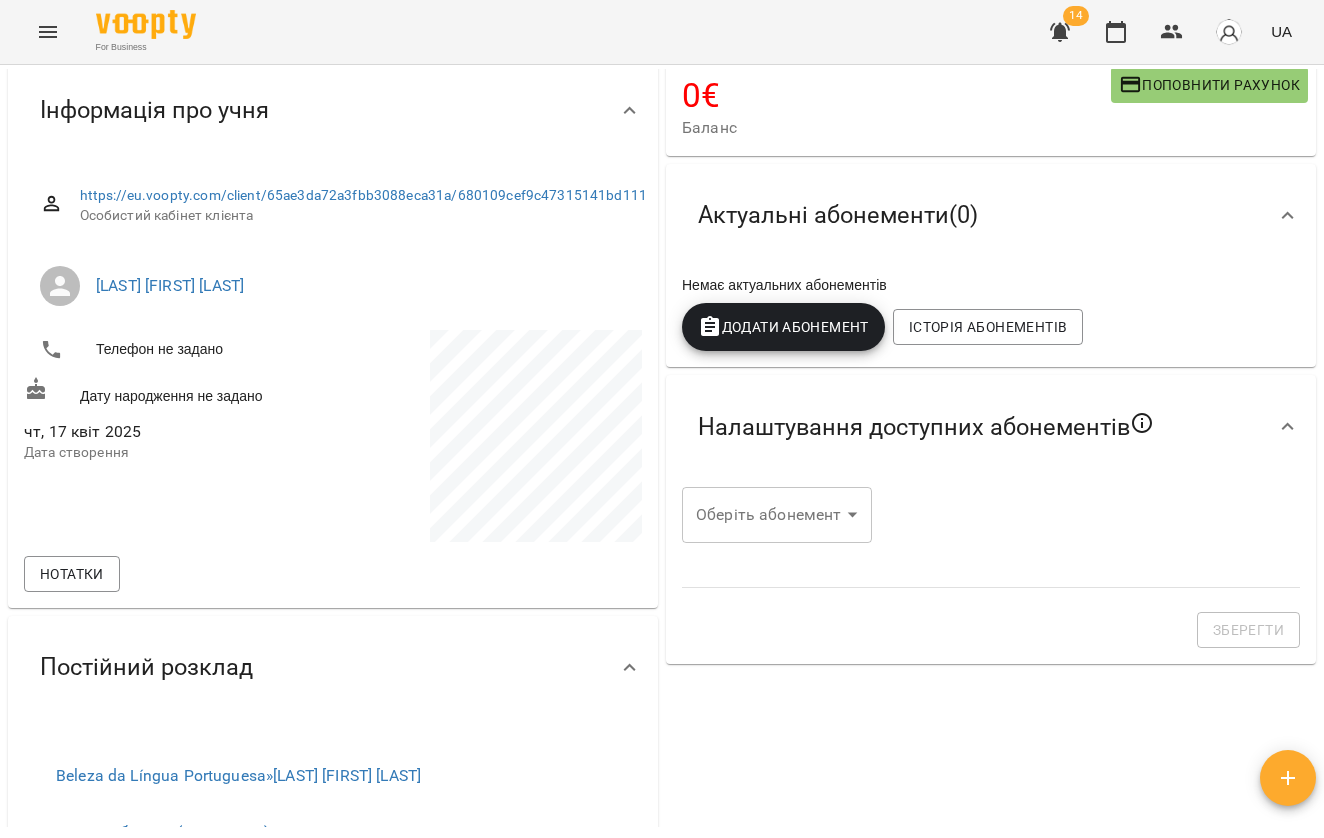 scroll, scrollTop: 144, scrollLeft: 0, axis: vertical 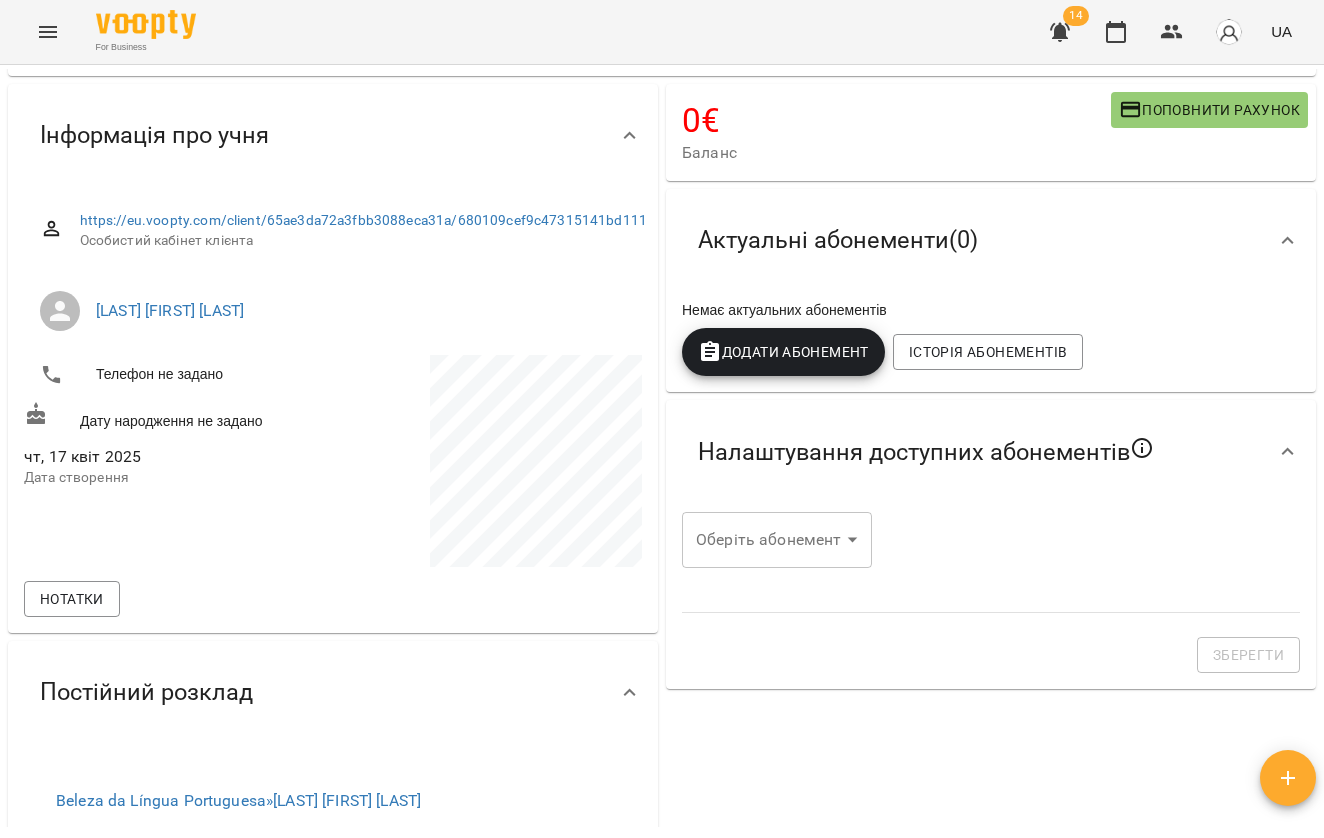 click on "Додати Абонемент" at bounding box center (783, 352) 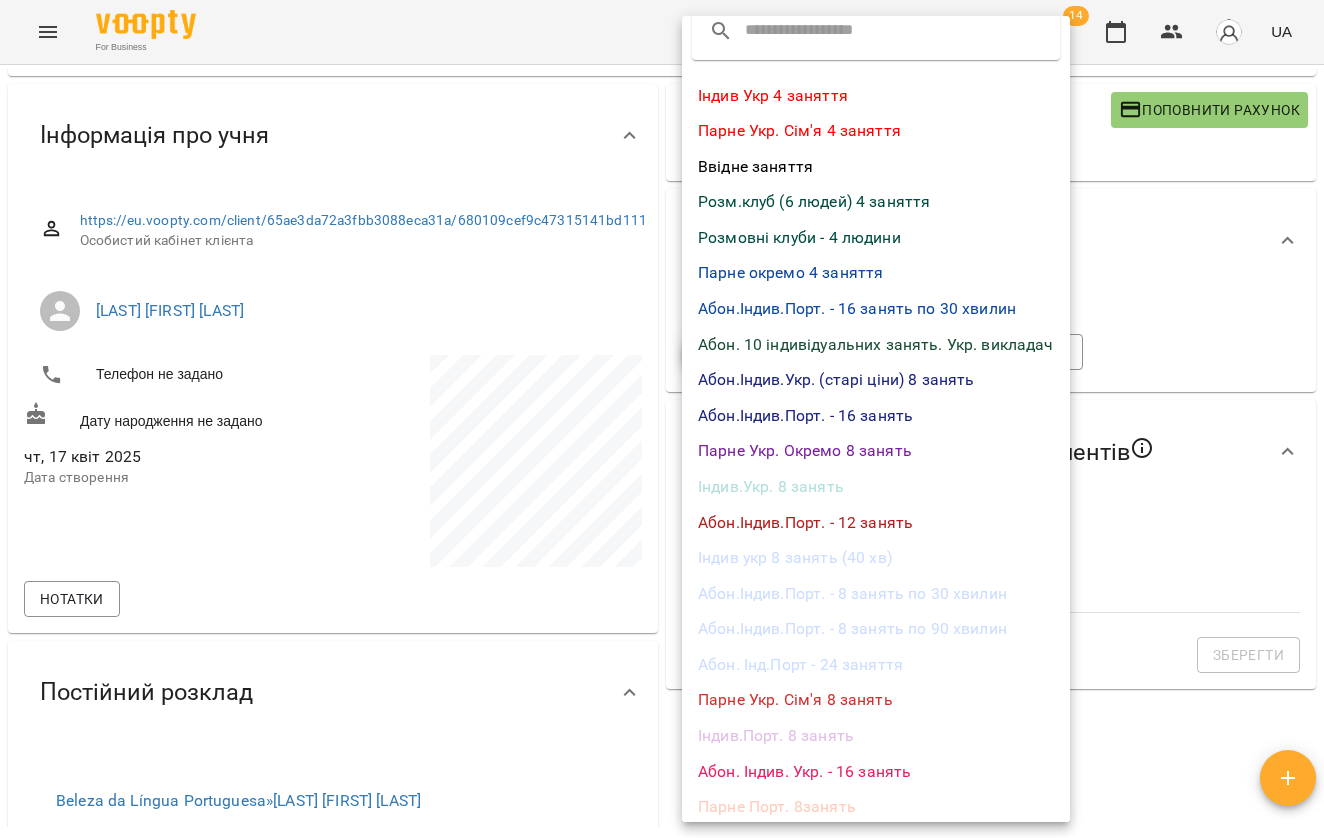 scroll, scrollTop: 23, scrollLeft: 0, axis: vertical 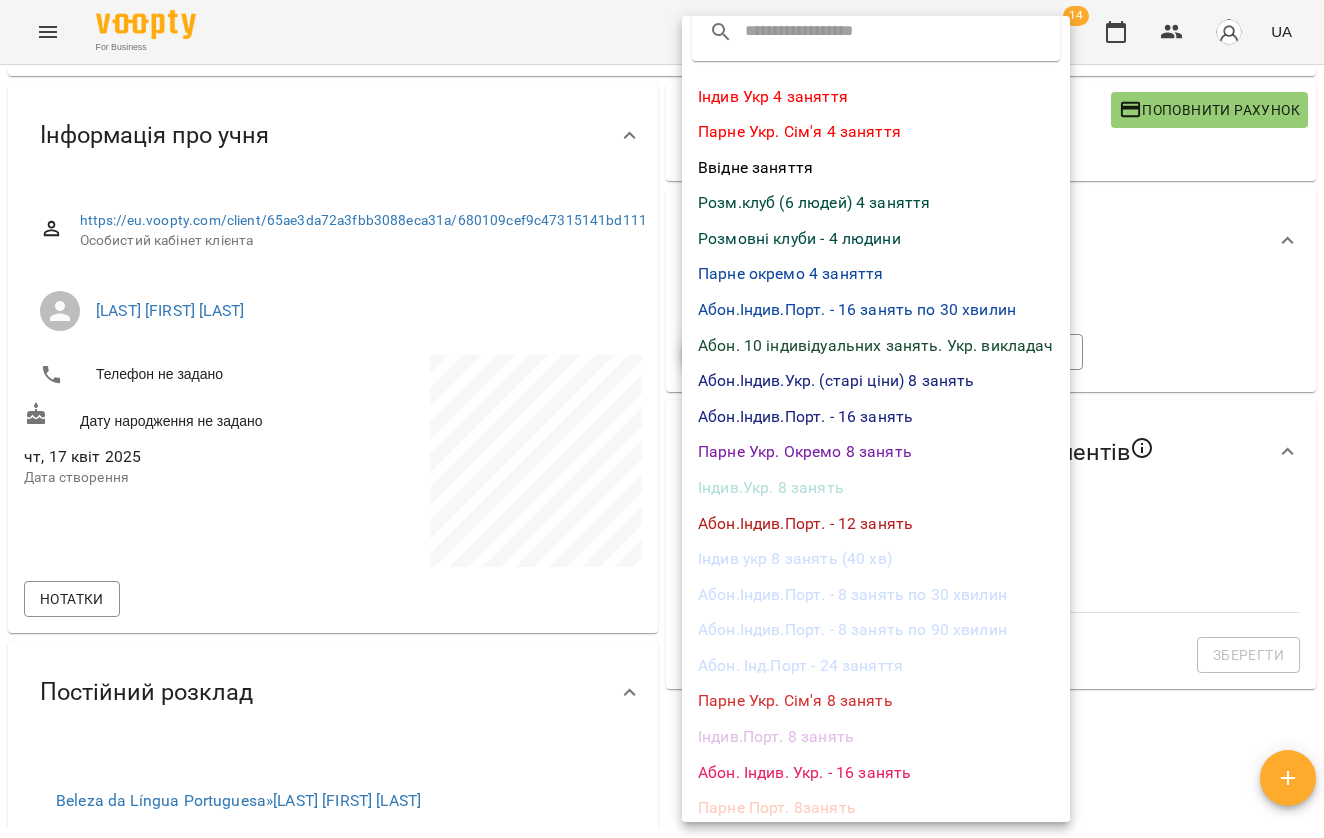 click on "Індив.Укр. 8 занять" at bounding box center (876, 488) 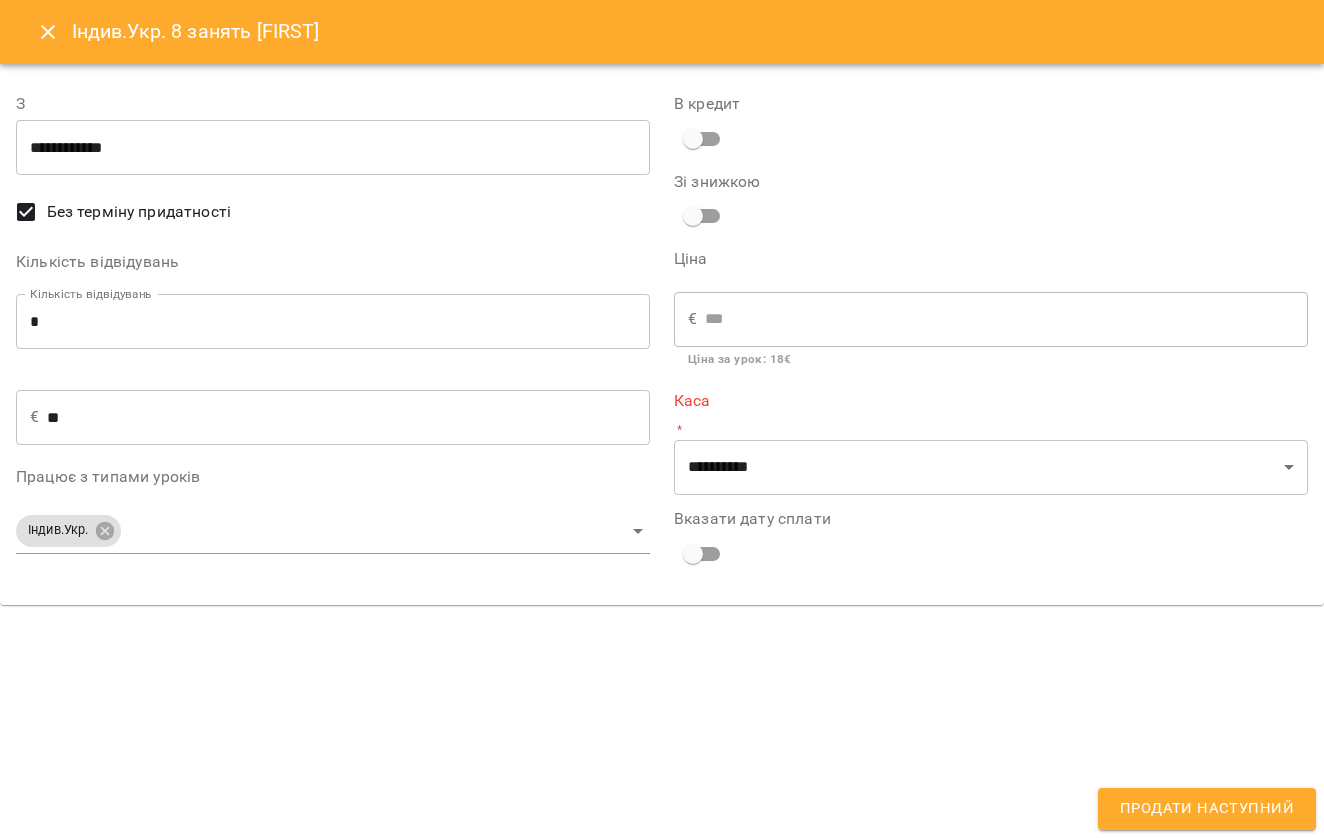 type on "**********" 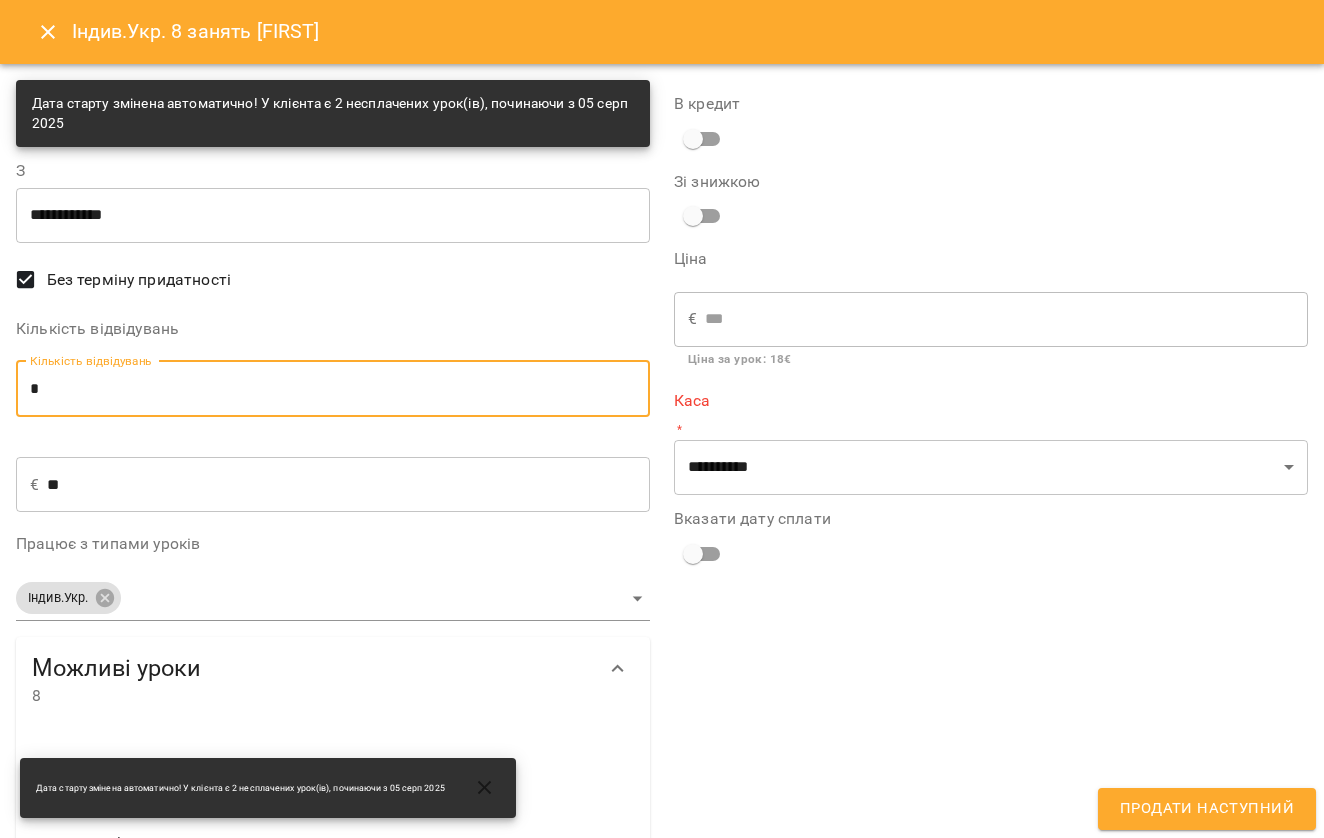 click on "*" at bounding box center [333, 389] 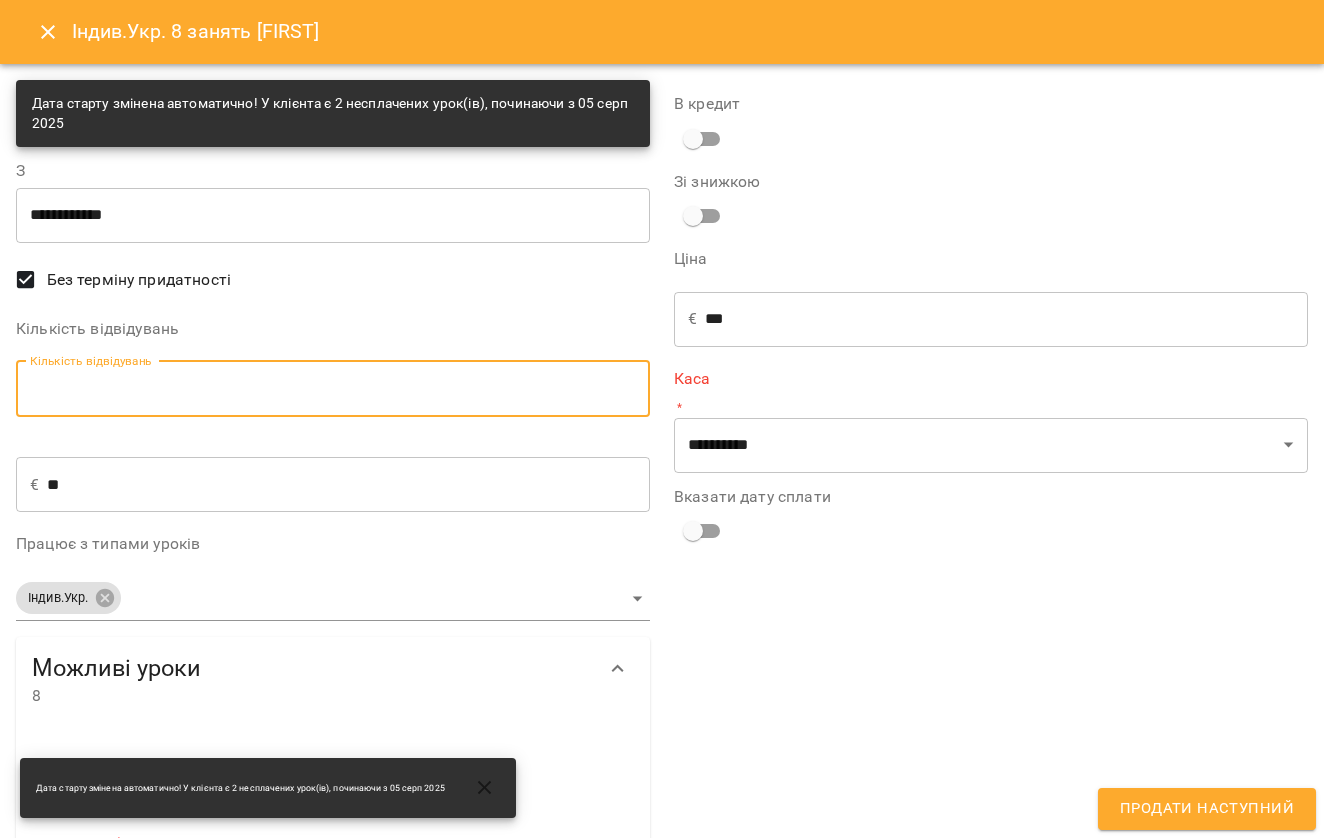 type on "*" 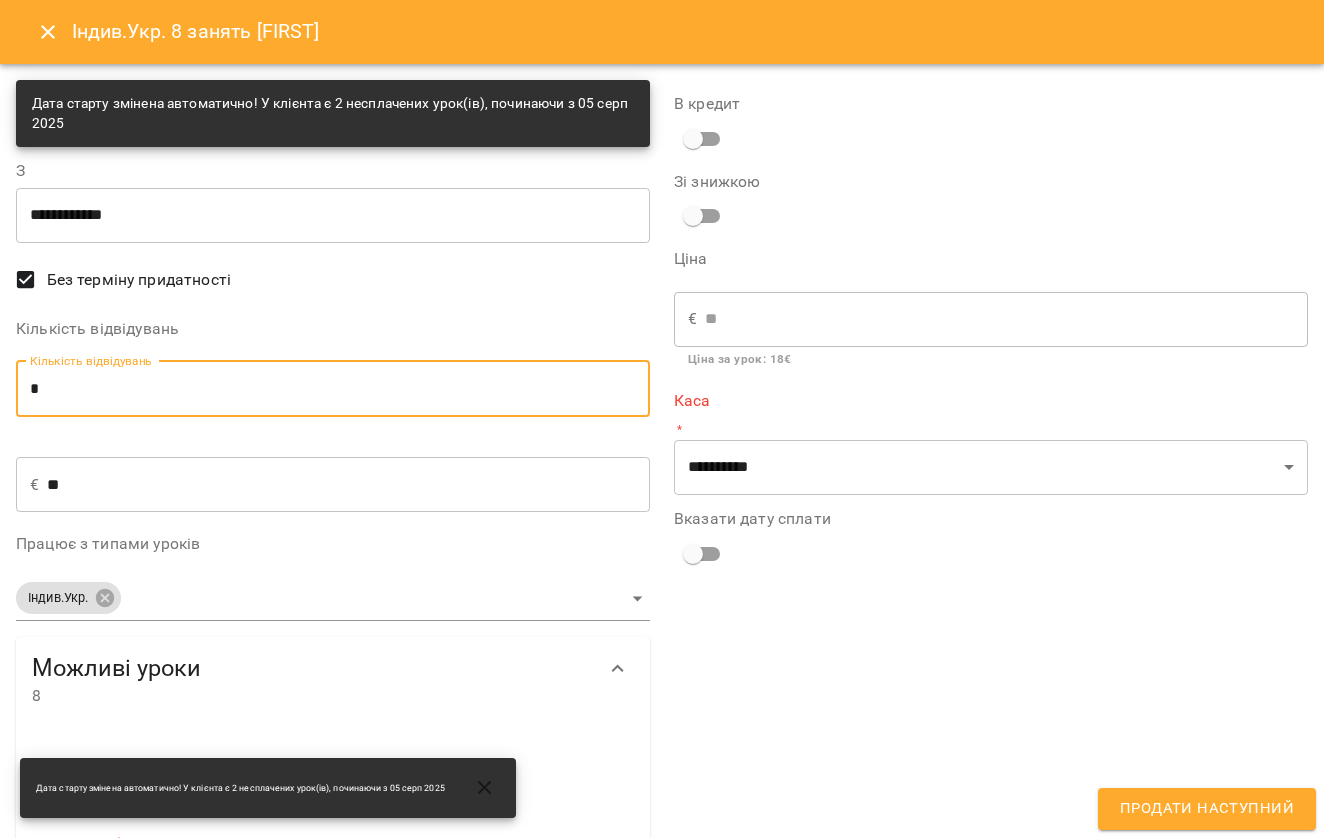 type on "**" 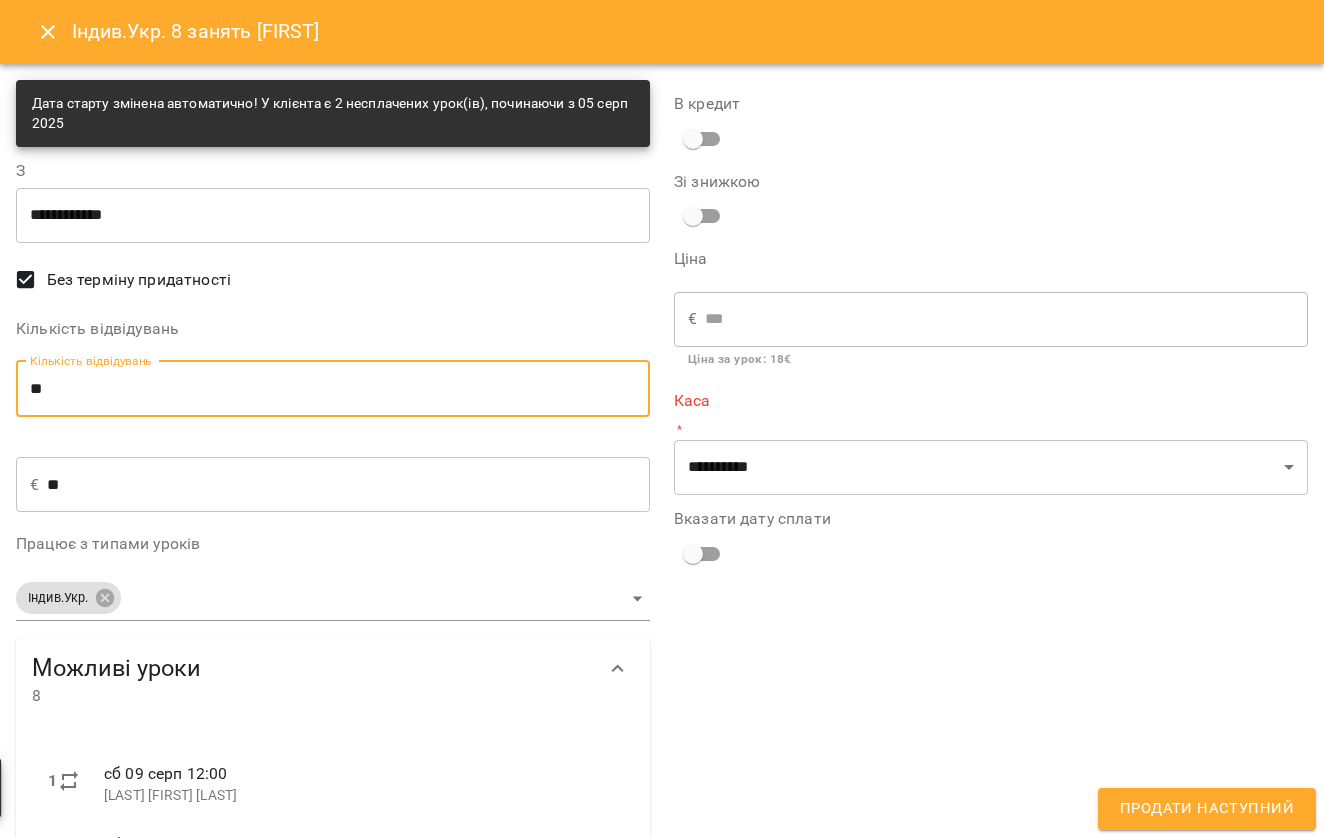 type on "**" 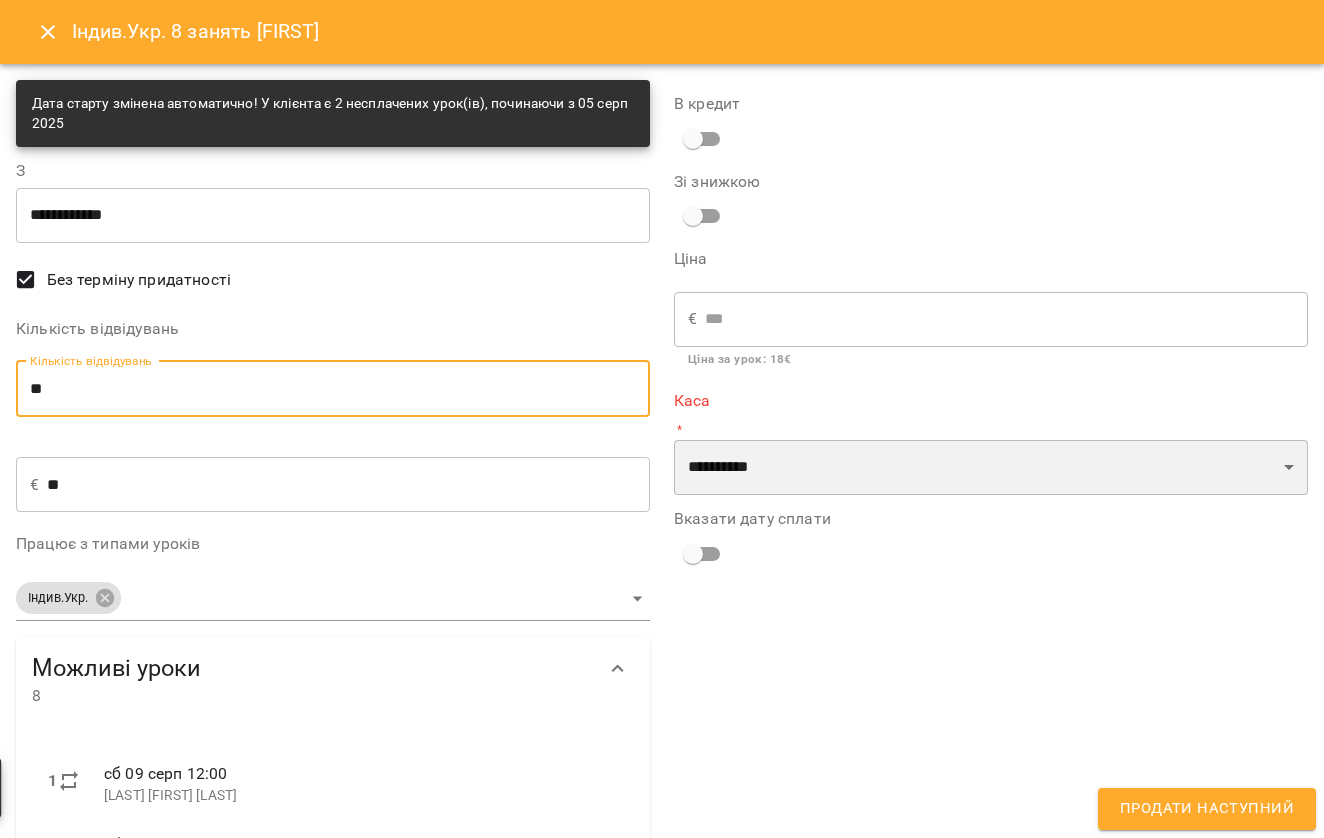 click on "**********" at bounding box center (991, 468) 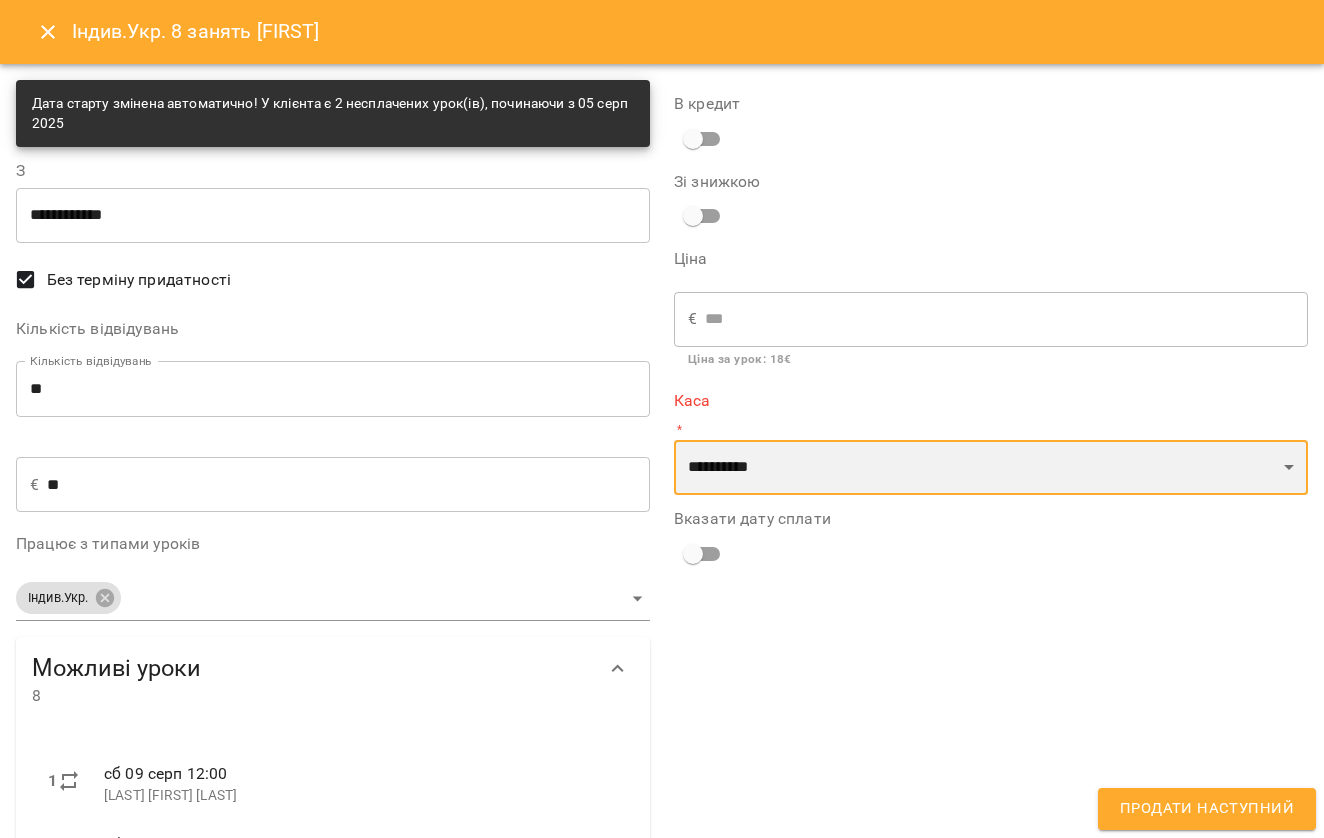 select on "**********" 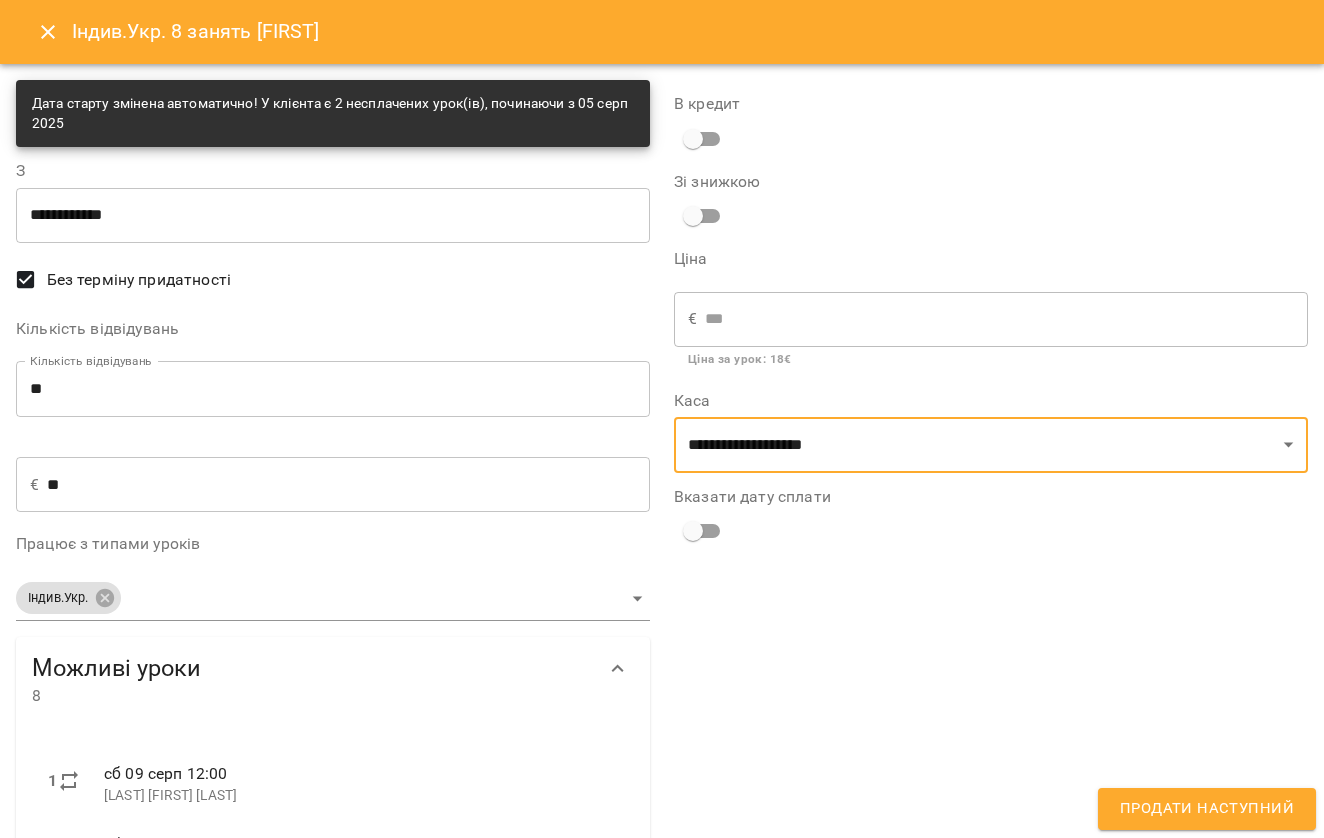 click on "Продати наступний" at bounding box center [1207, 809] 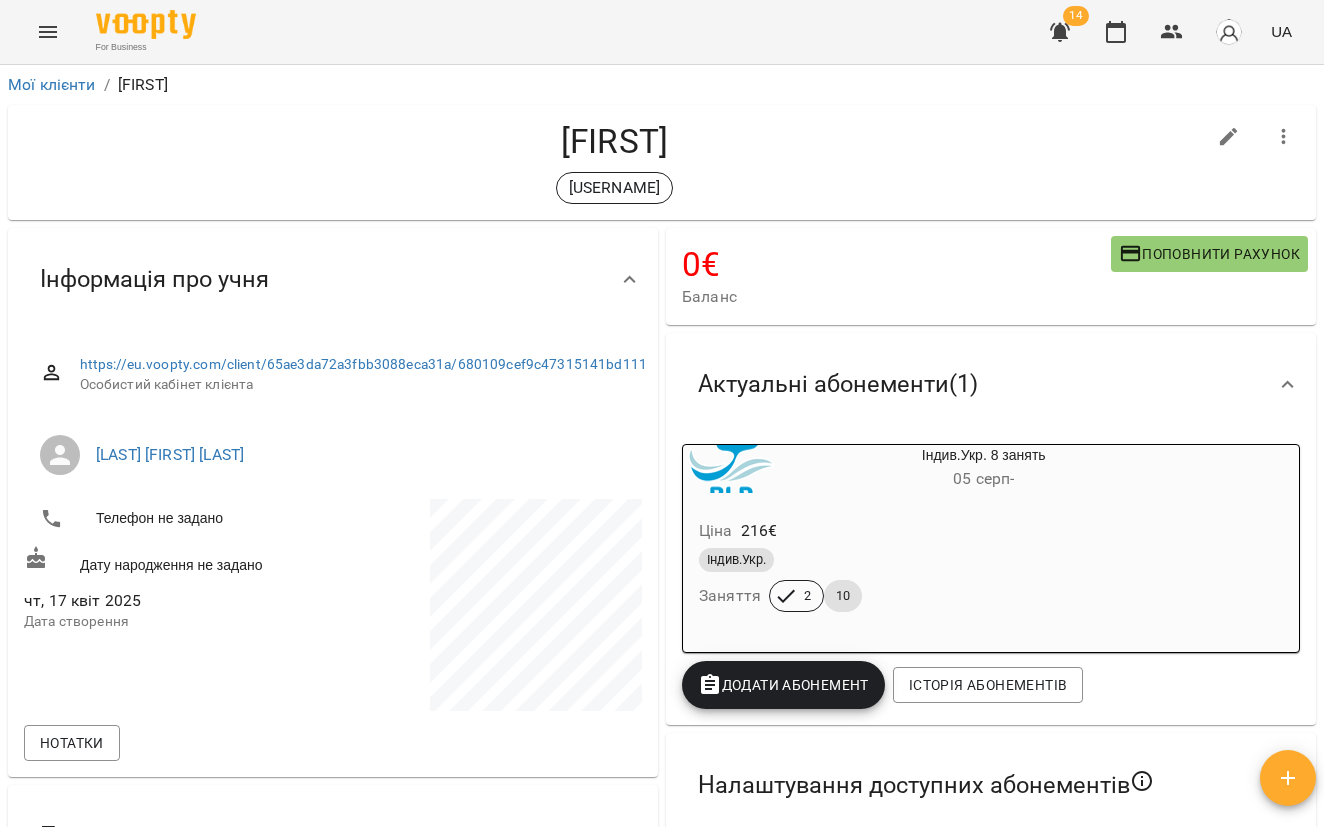 scroll, scrollTop: 0, scrollLeft: 0, axis: both 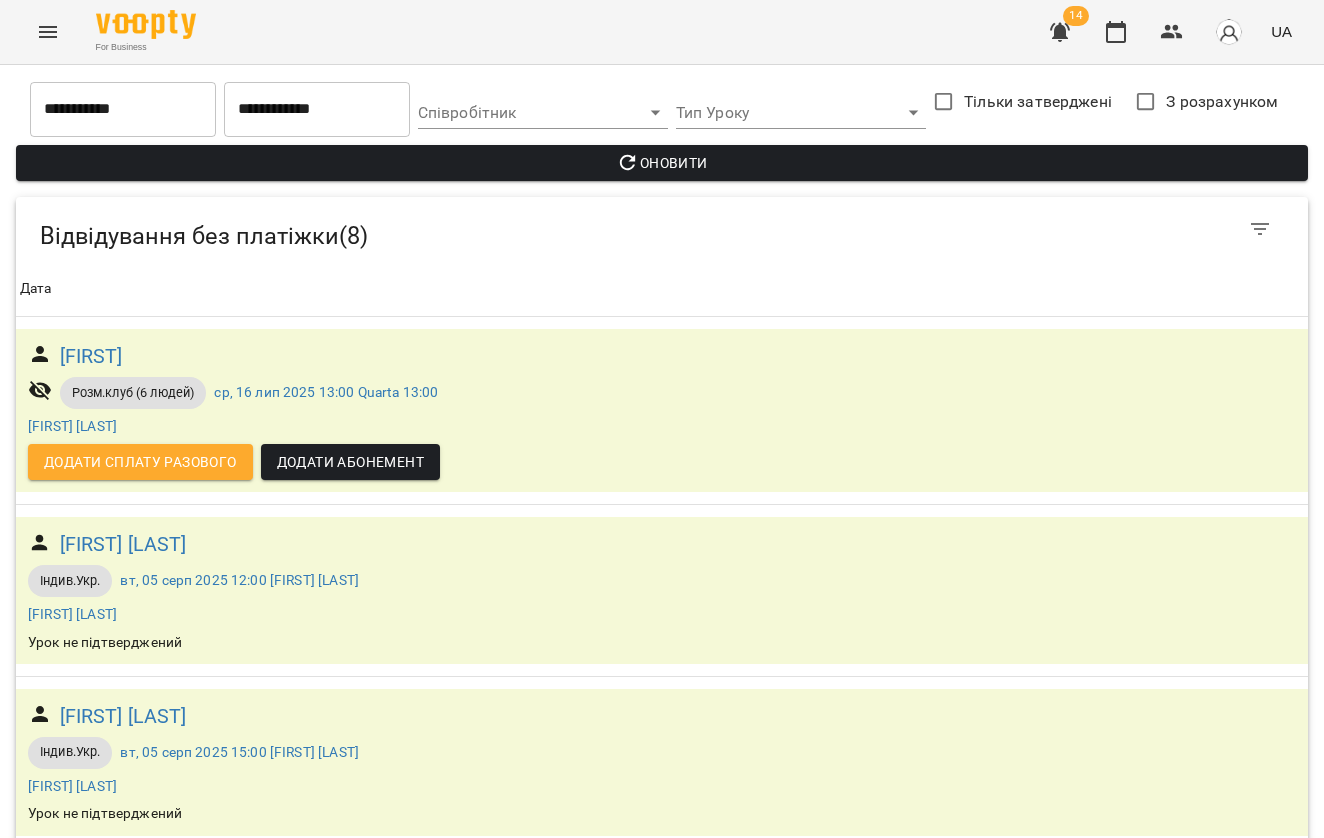 click on "**********" at bounding box center [317, 109] 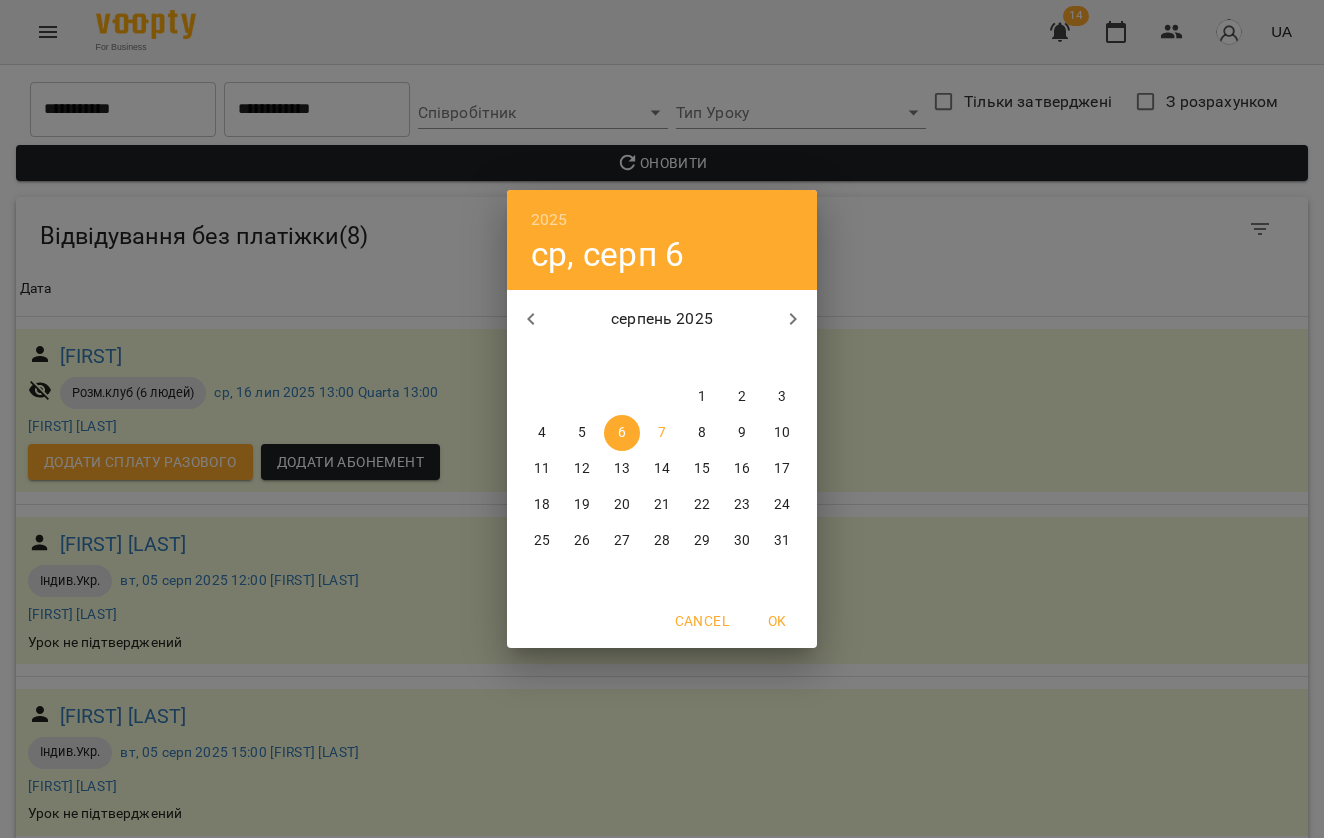 click on "7" at bounding box center [662, 433] 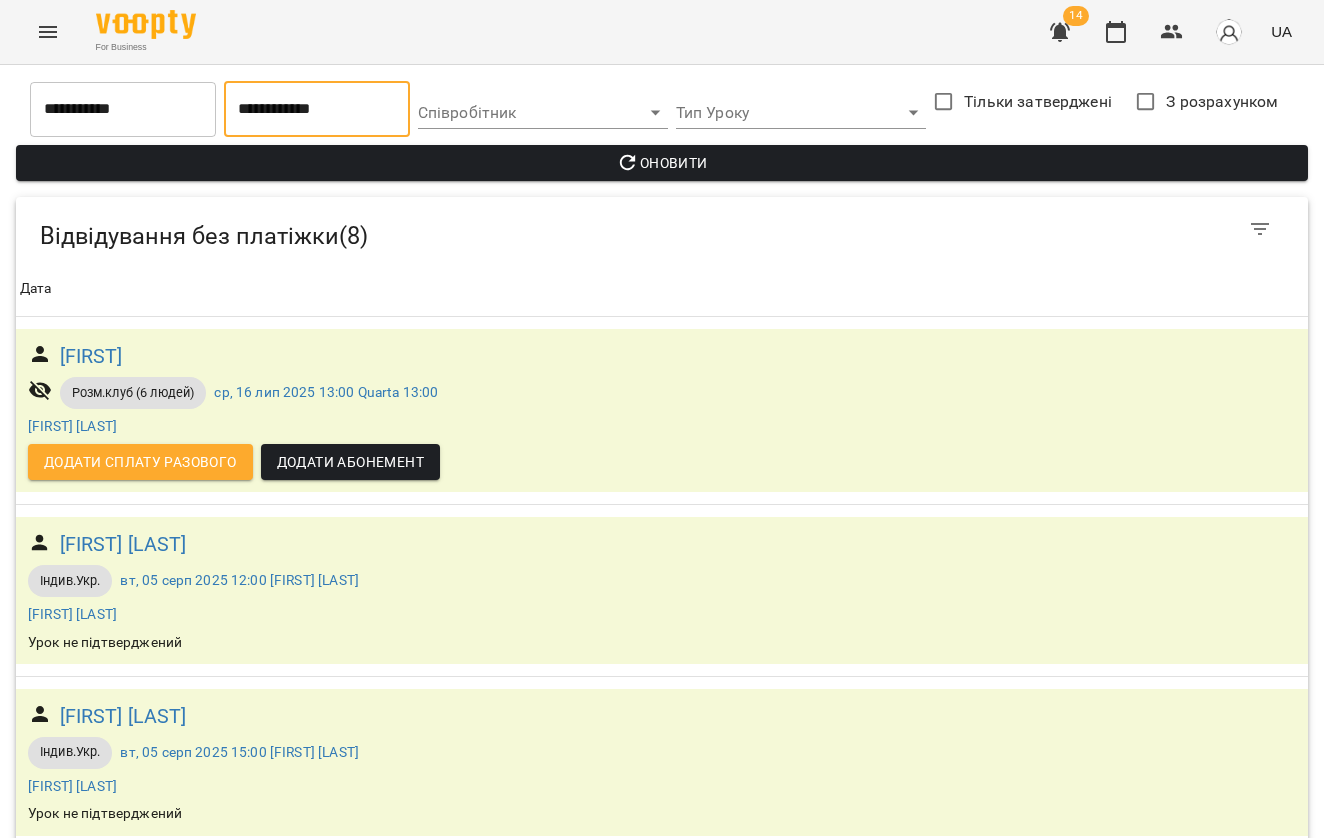 click on "Оновити" at bounding box center (662, 163) 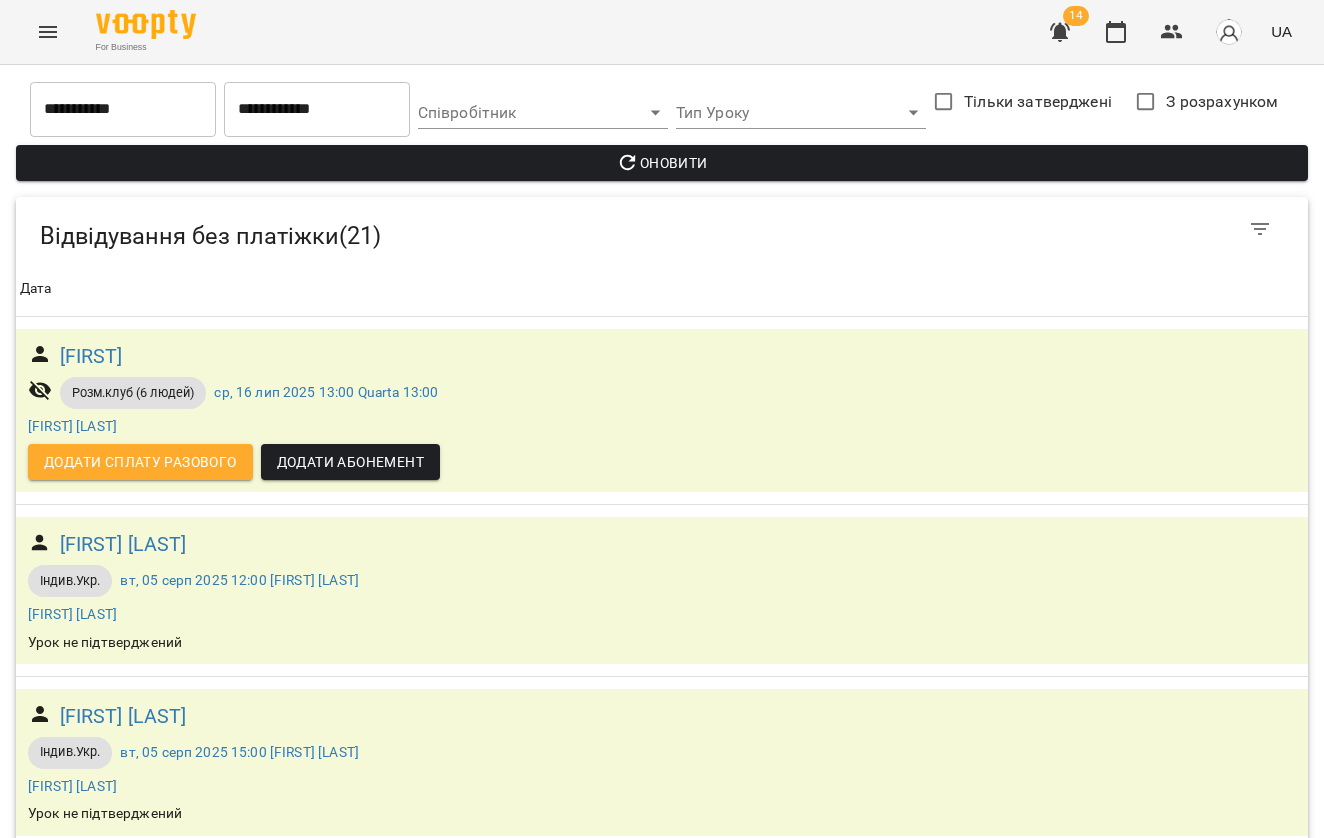 scroll, scrollTop: 628, scrollLeft: 0, axis: vertical 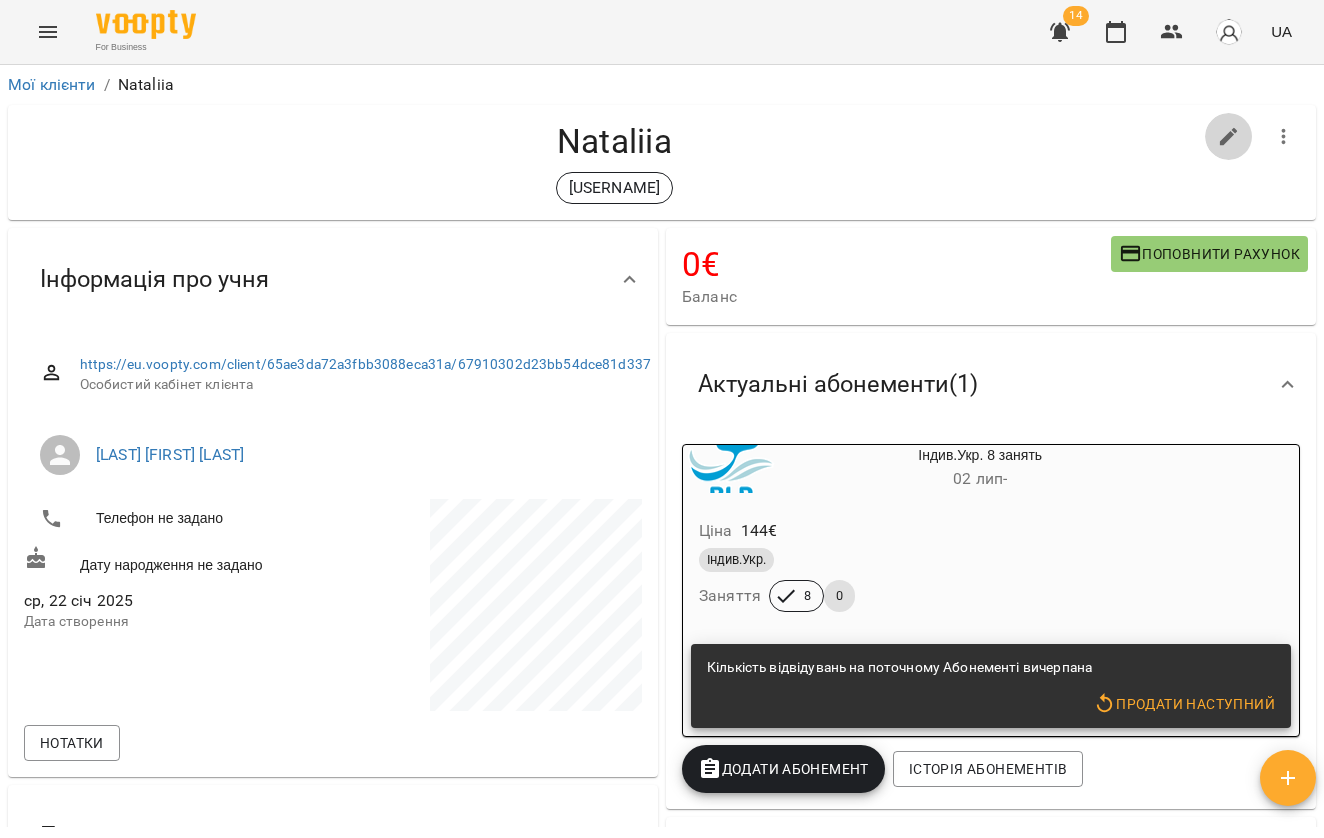 click 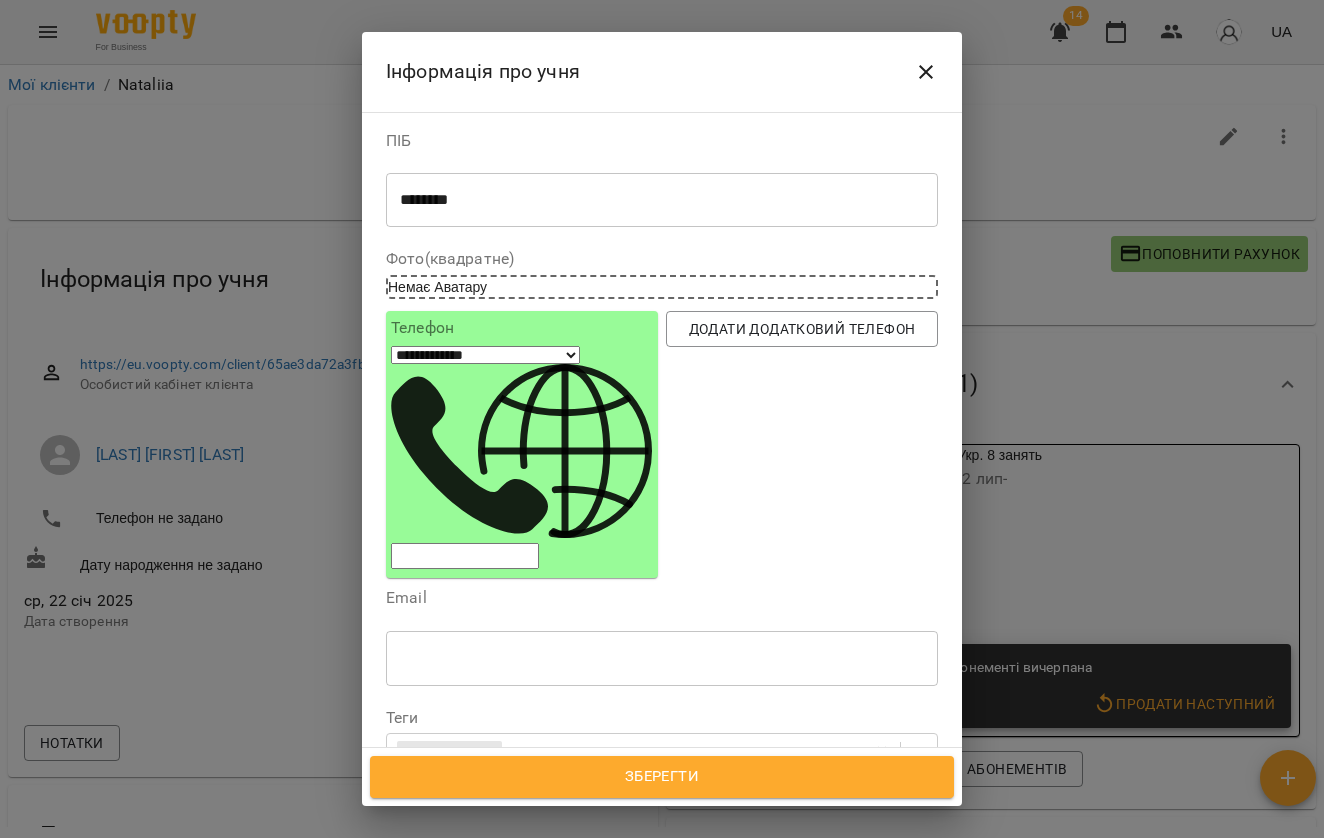 click on "******** * ​" at bounding box center [662, 199] 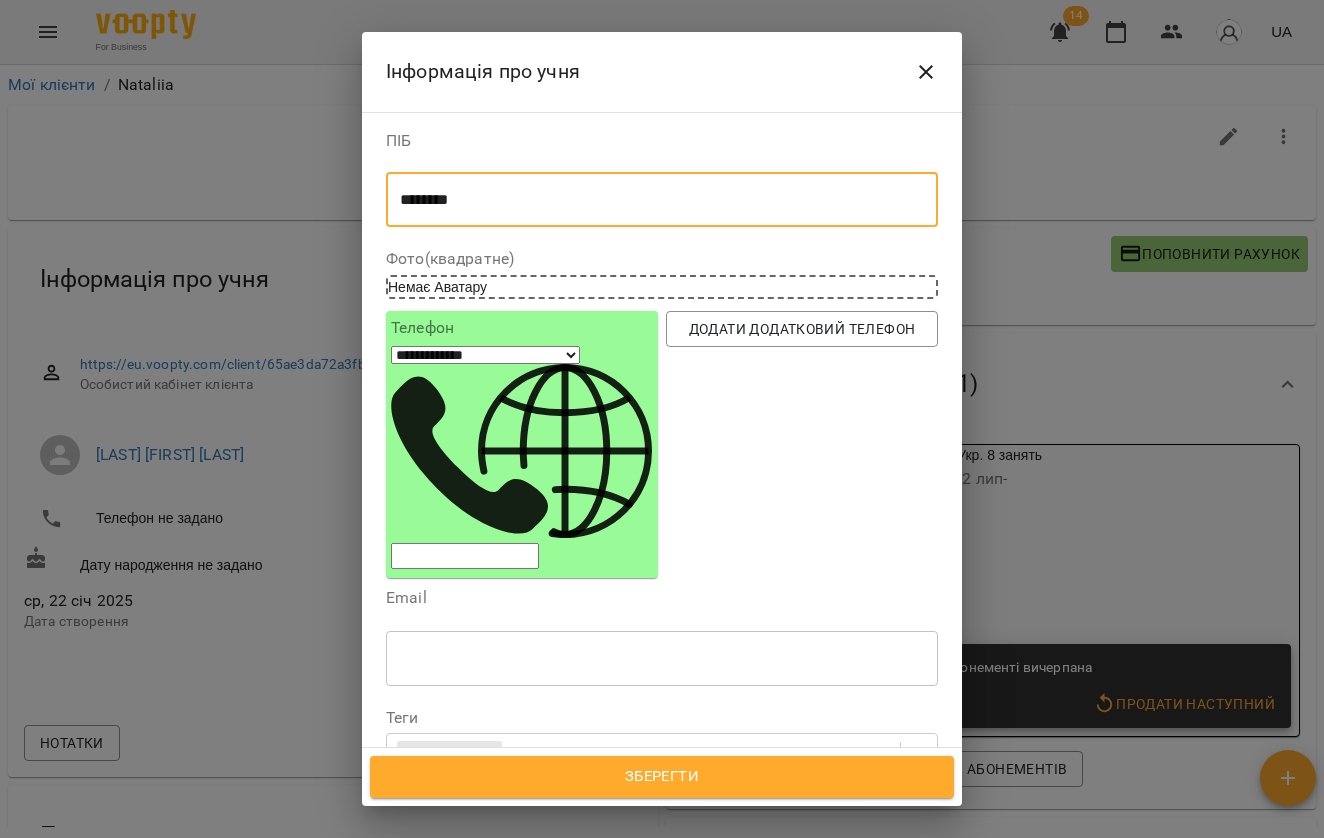 click on "******** * ​" at bounding box center [662, 199] 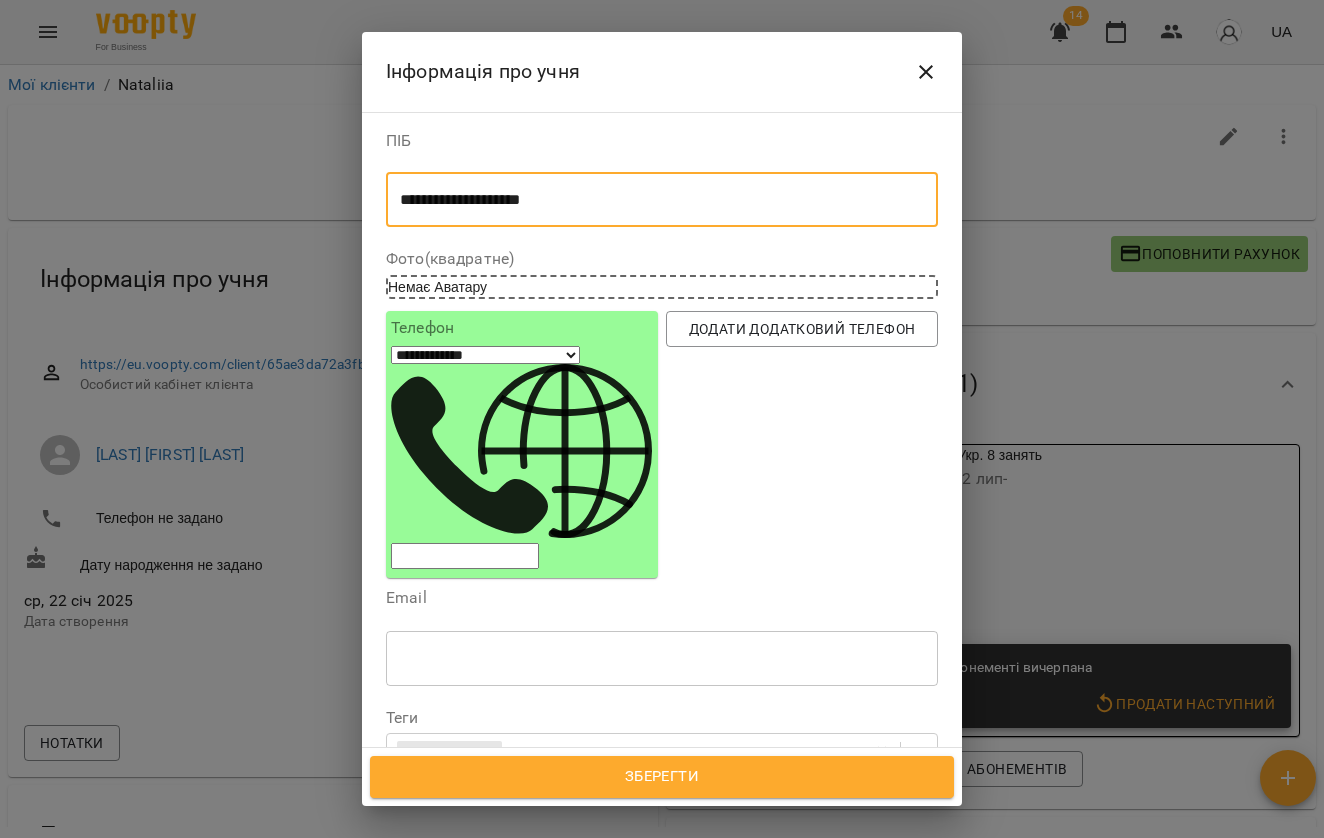 type on "**********" 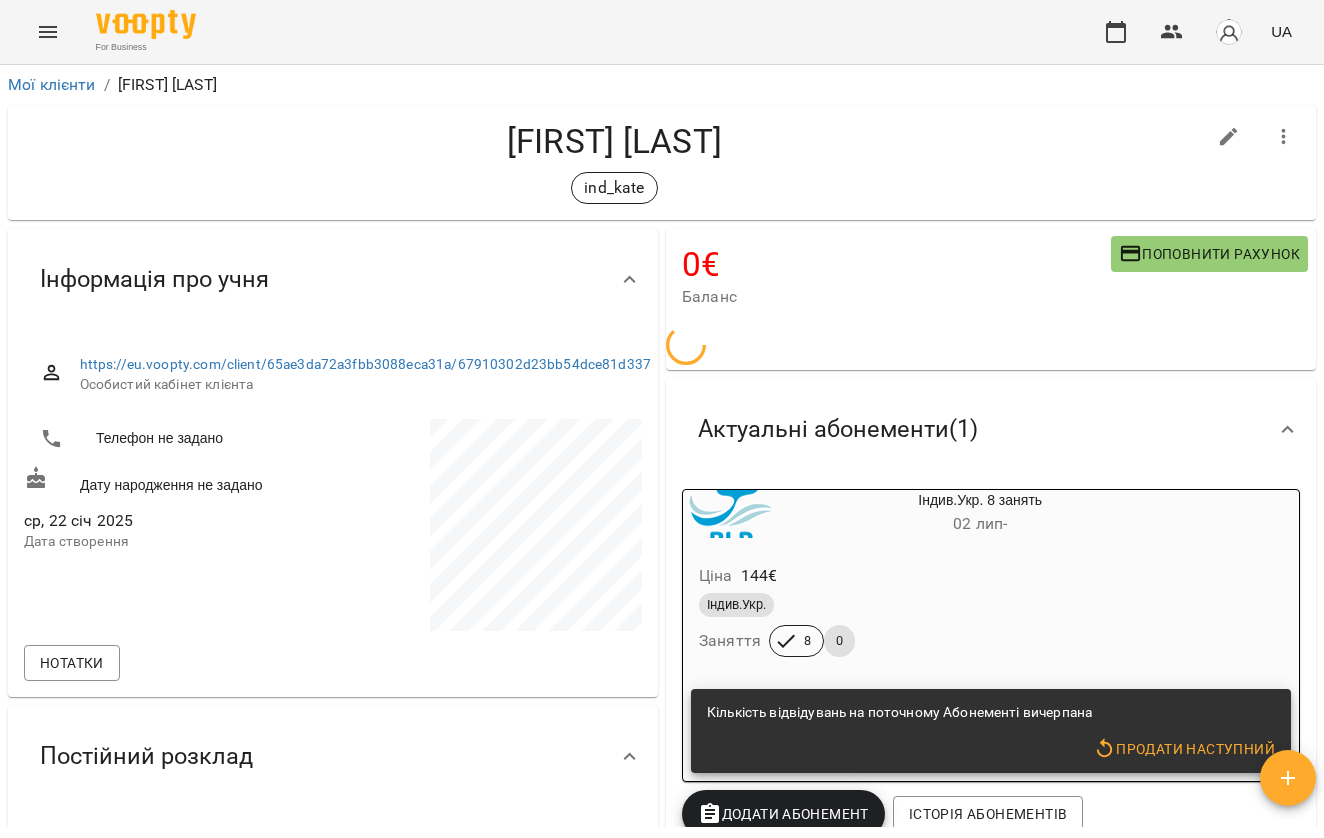 scroll, scrollTop: 0, scrollLeft: 0, axis: both 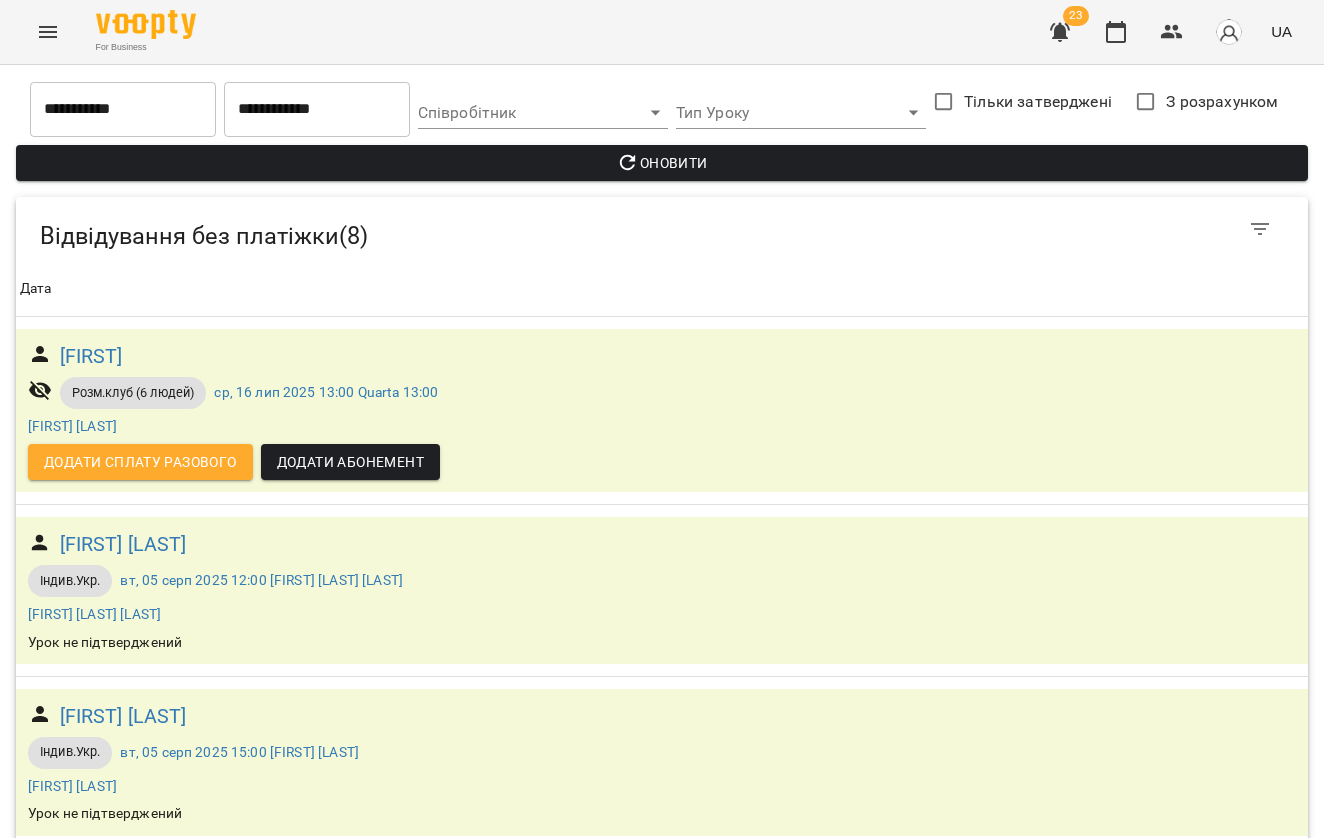 click on "**********" at bounding box center [317, 109] 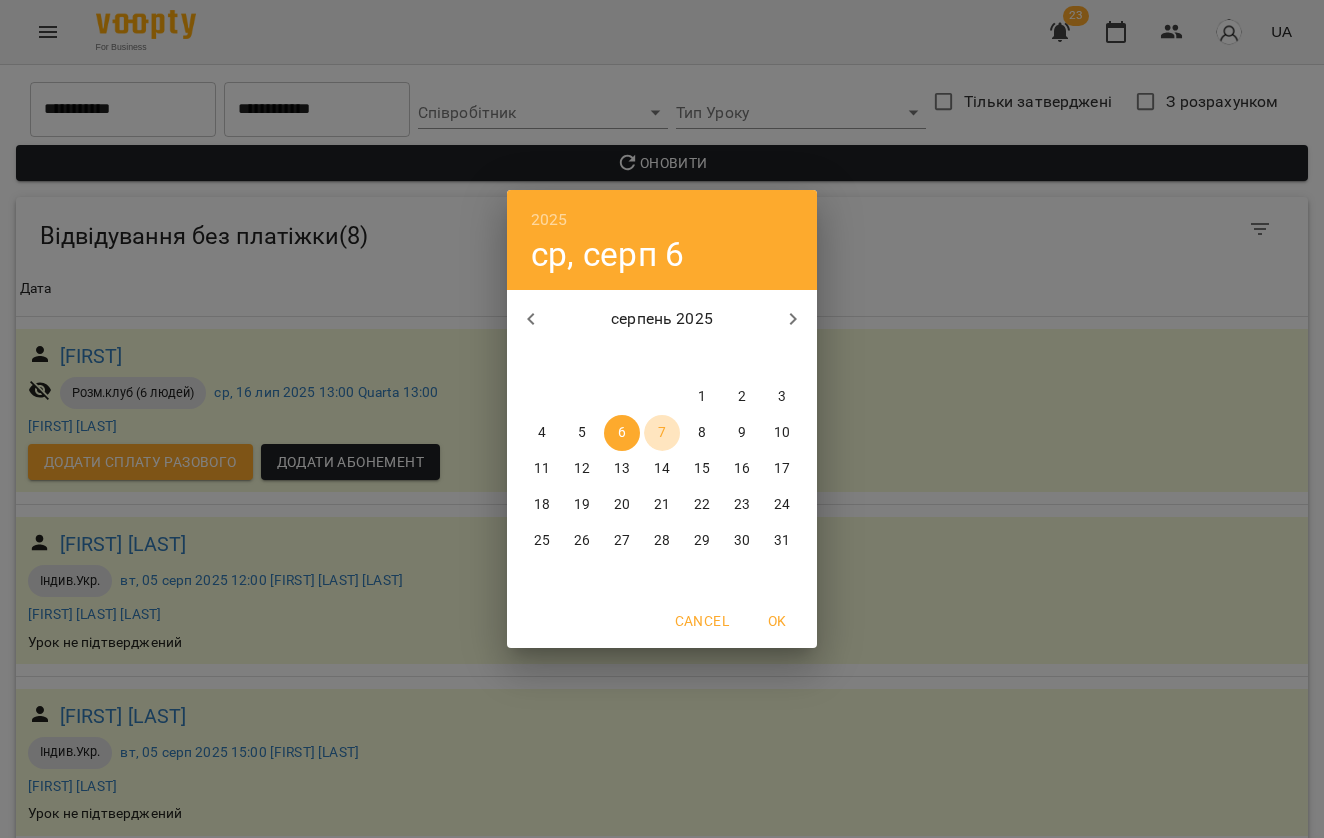 click on "7" at bounding box center [662, 433] 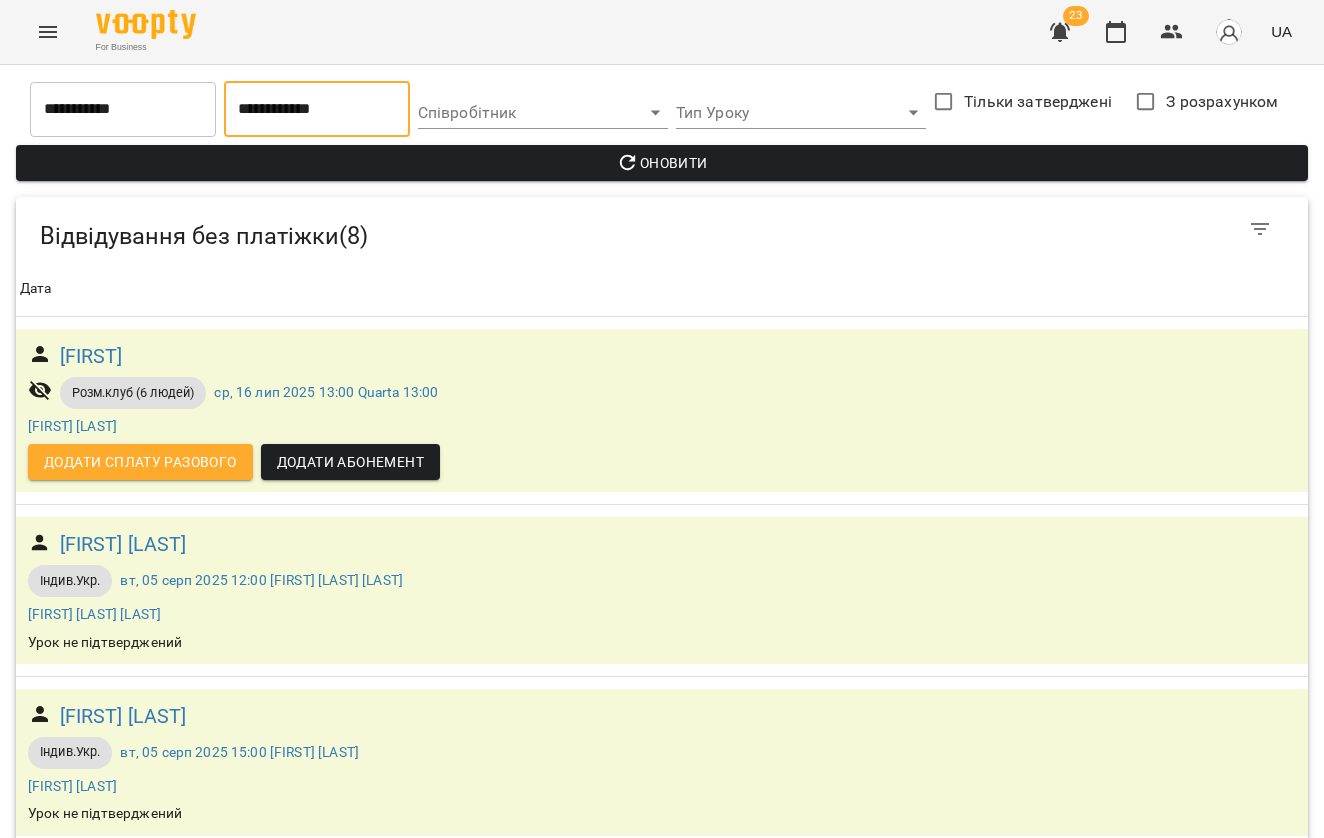 click on "Оновити" at bounding box center [662, 163] 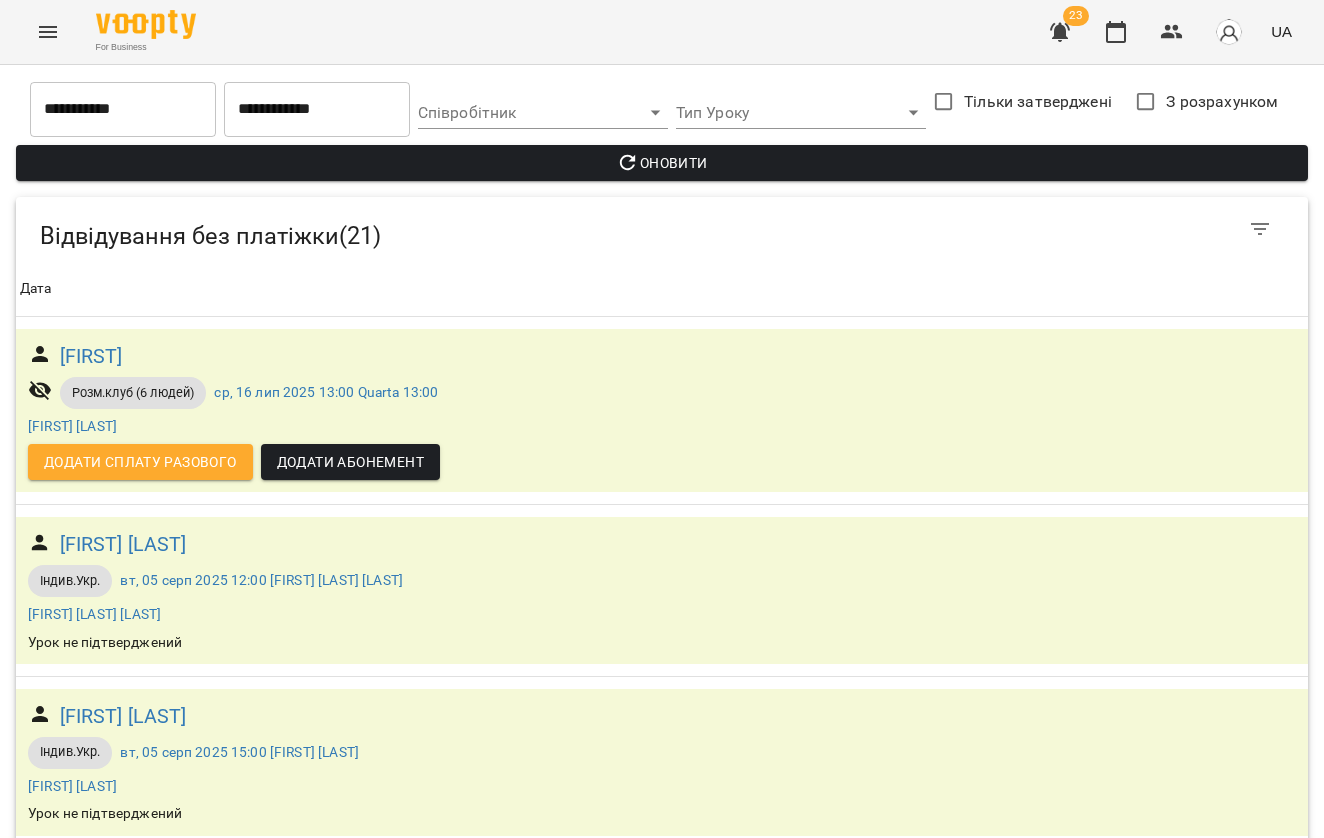 scroll, scrollTop: 0, scrollLeft: 0, axis: both 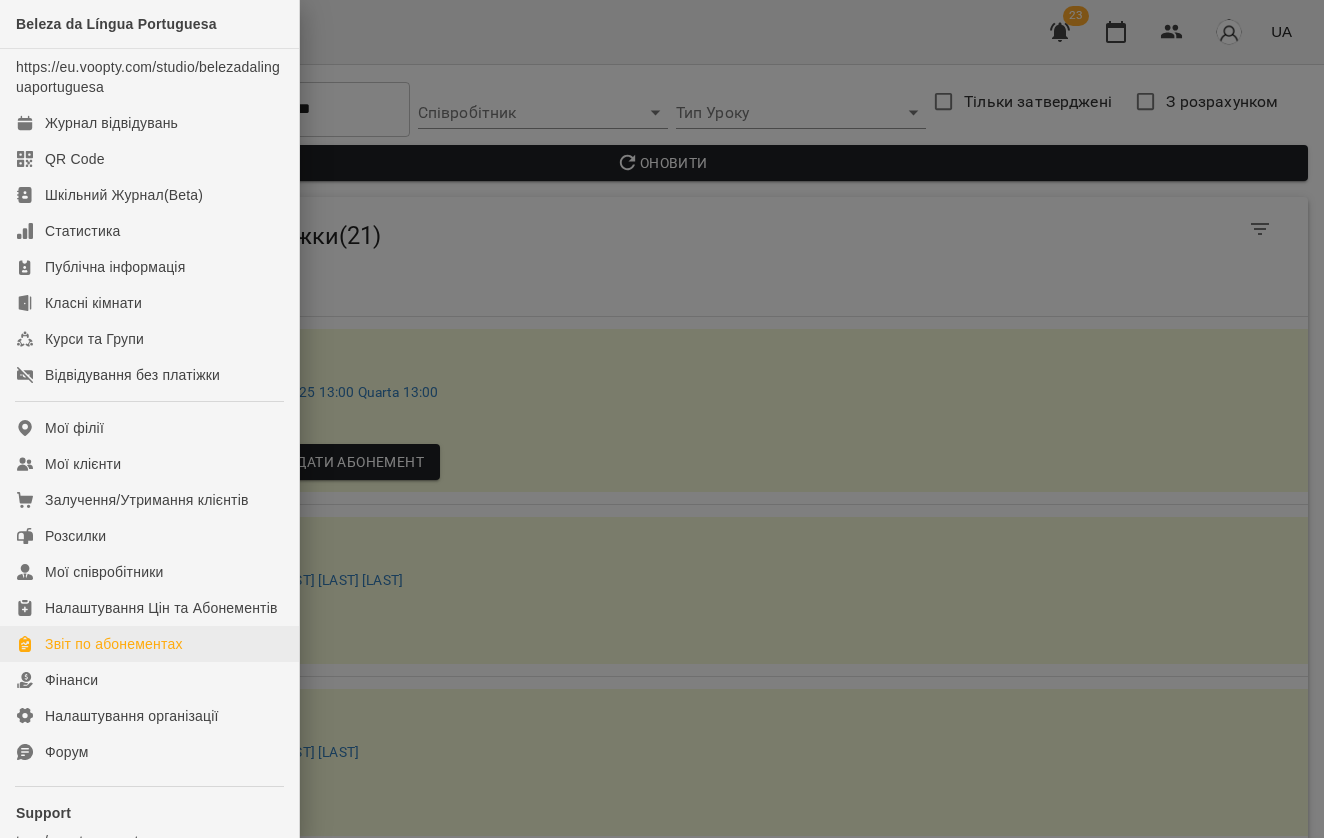 click on "Звіт по абонементах" at bounding box center (114, 644) 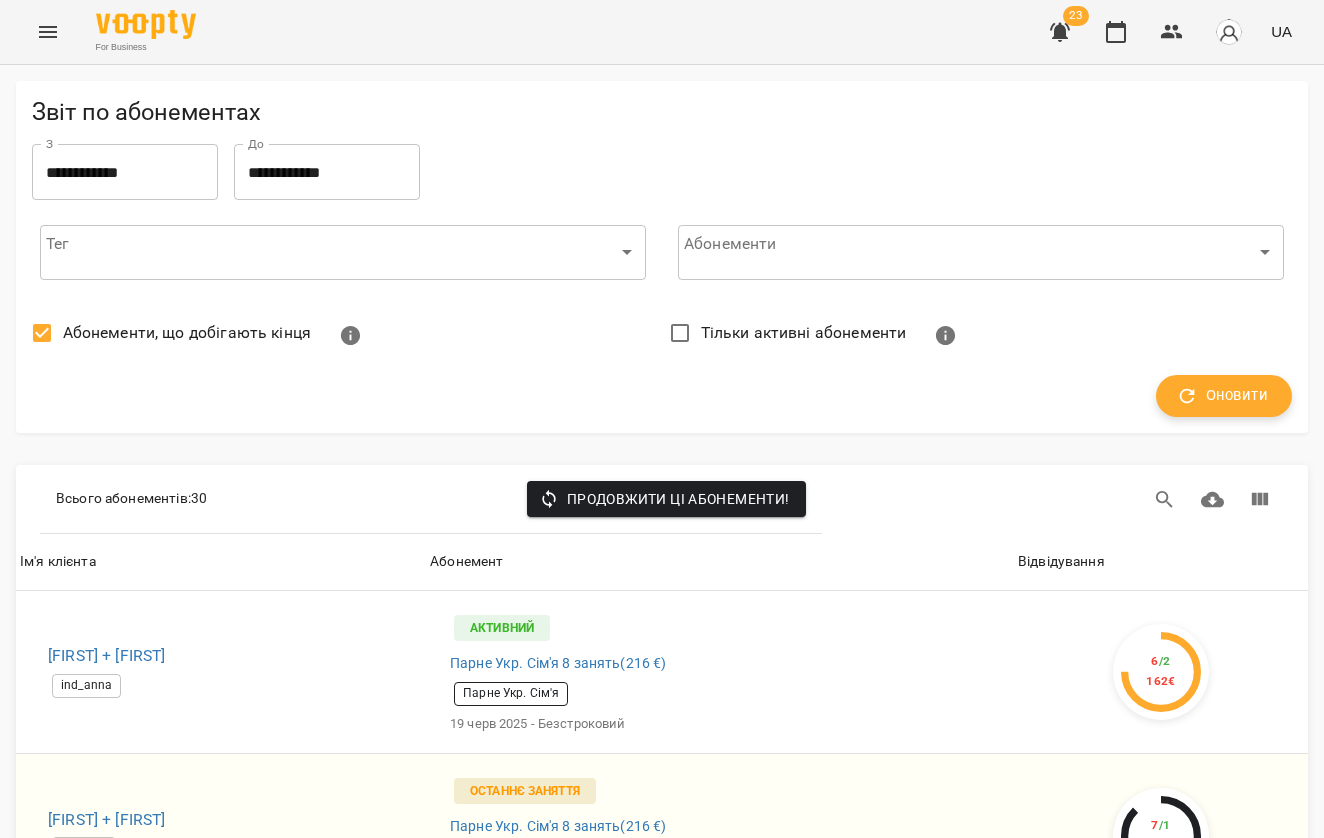click 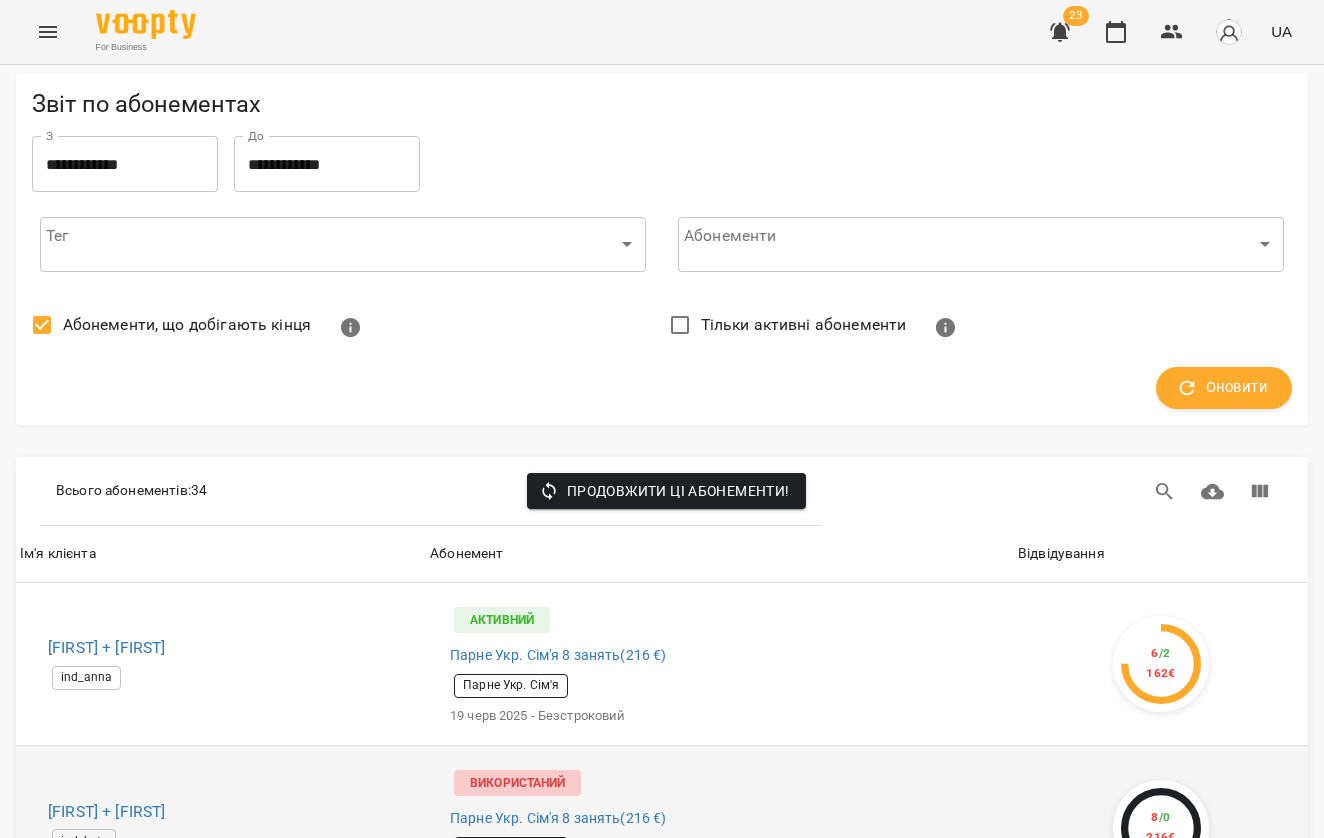 scroll, scrollTop: 350, scrollLeft: 0, axis: vertical 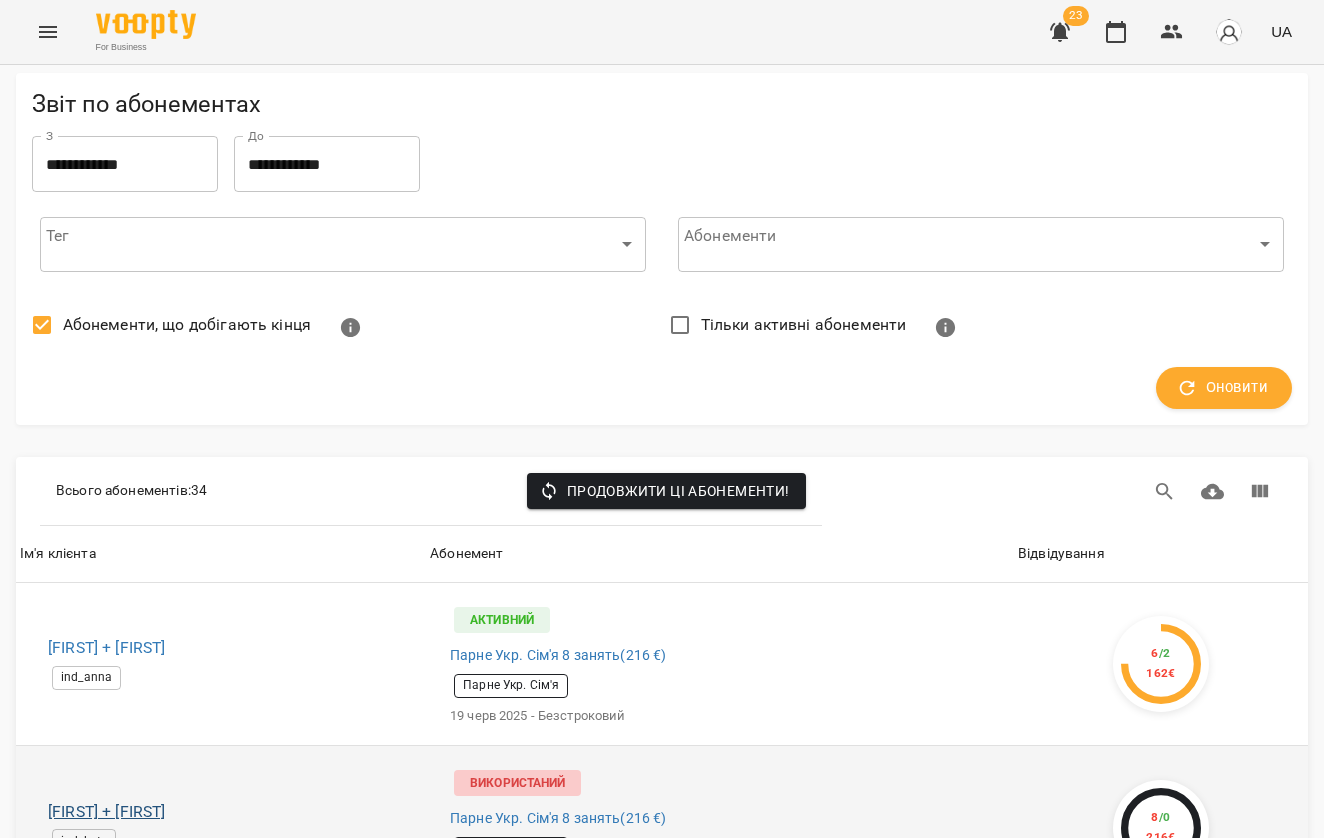 click on "[NAME] + [NAME]" at bounding box center [229, 812] 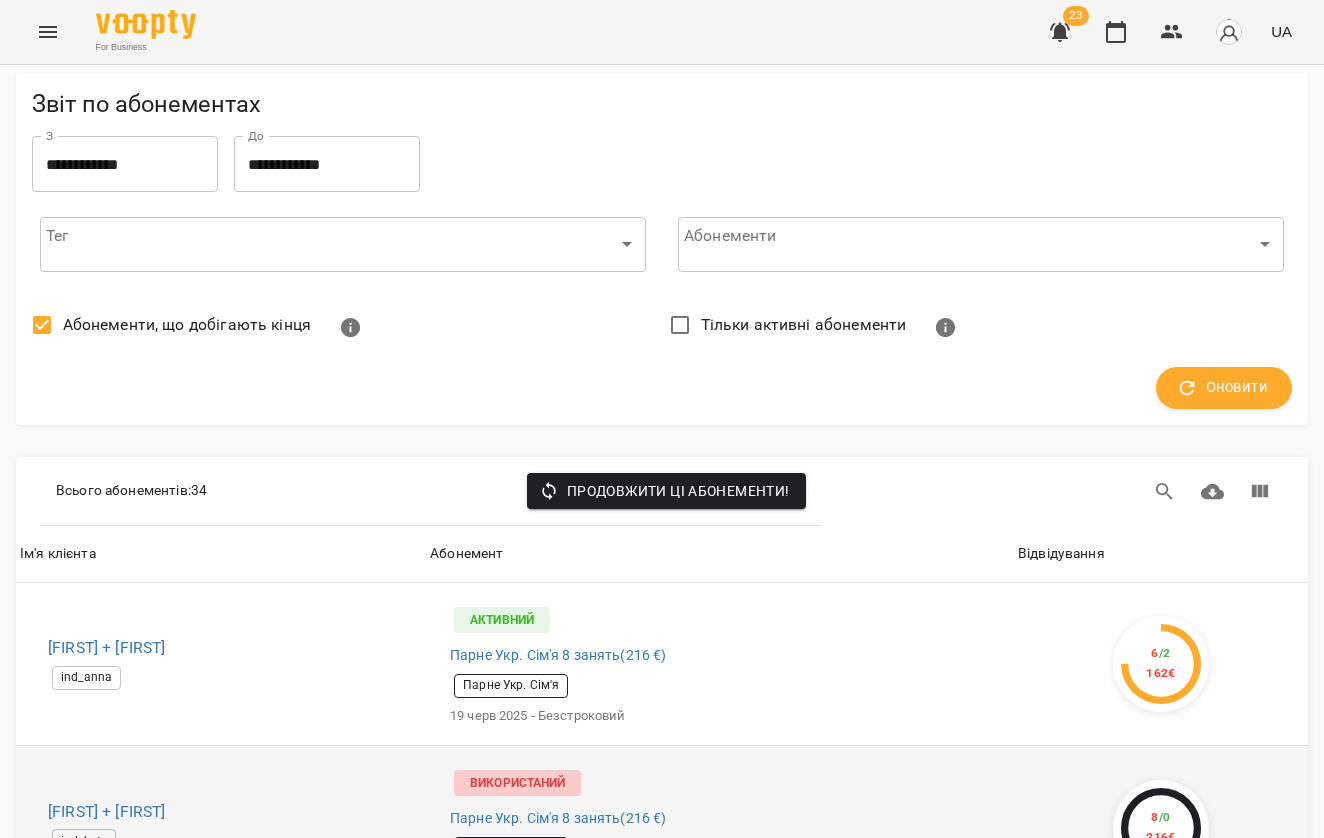 scroll, scrollTop: 401, scrollLeft: 0, axis: vertical 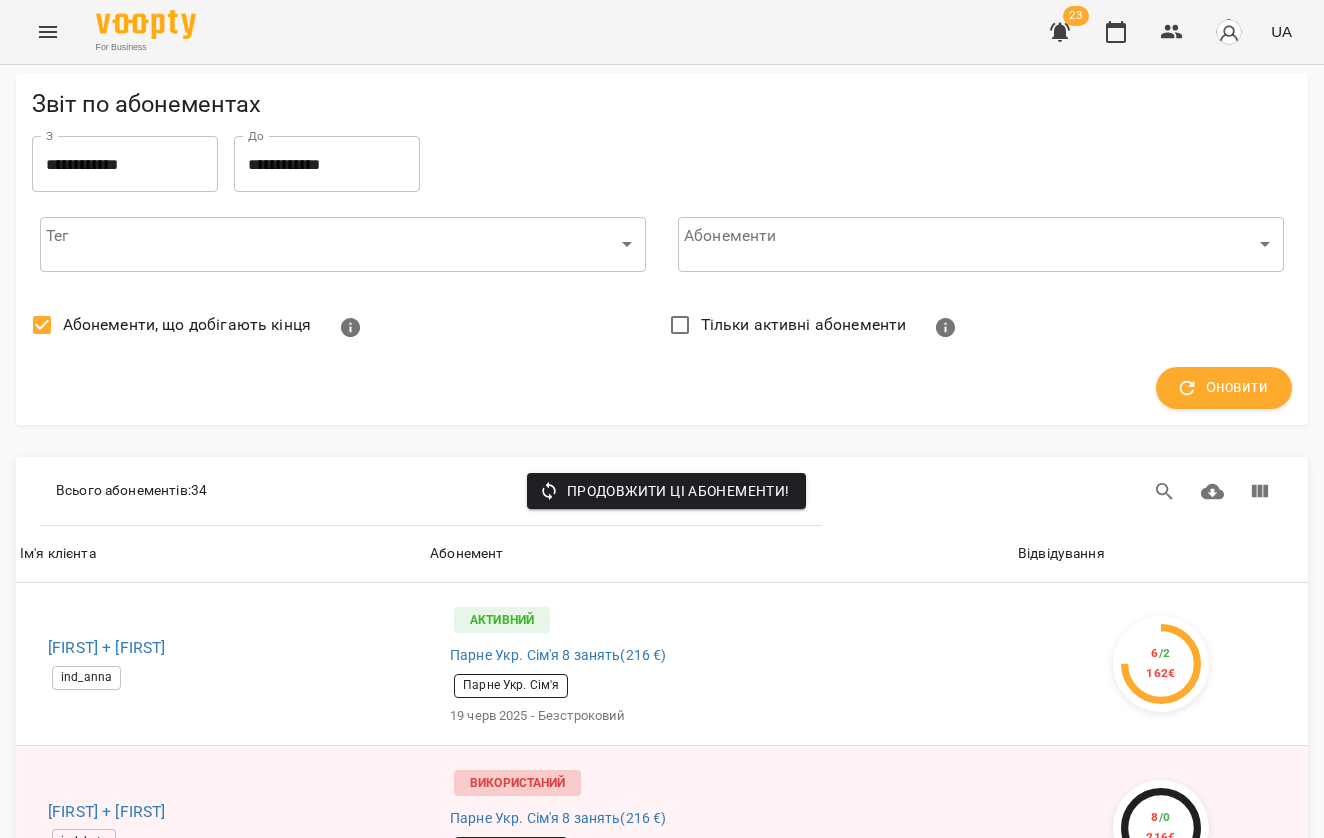 click on "Юлія + Олександр" at bounding box center [229, 975] 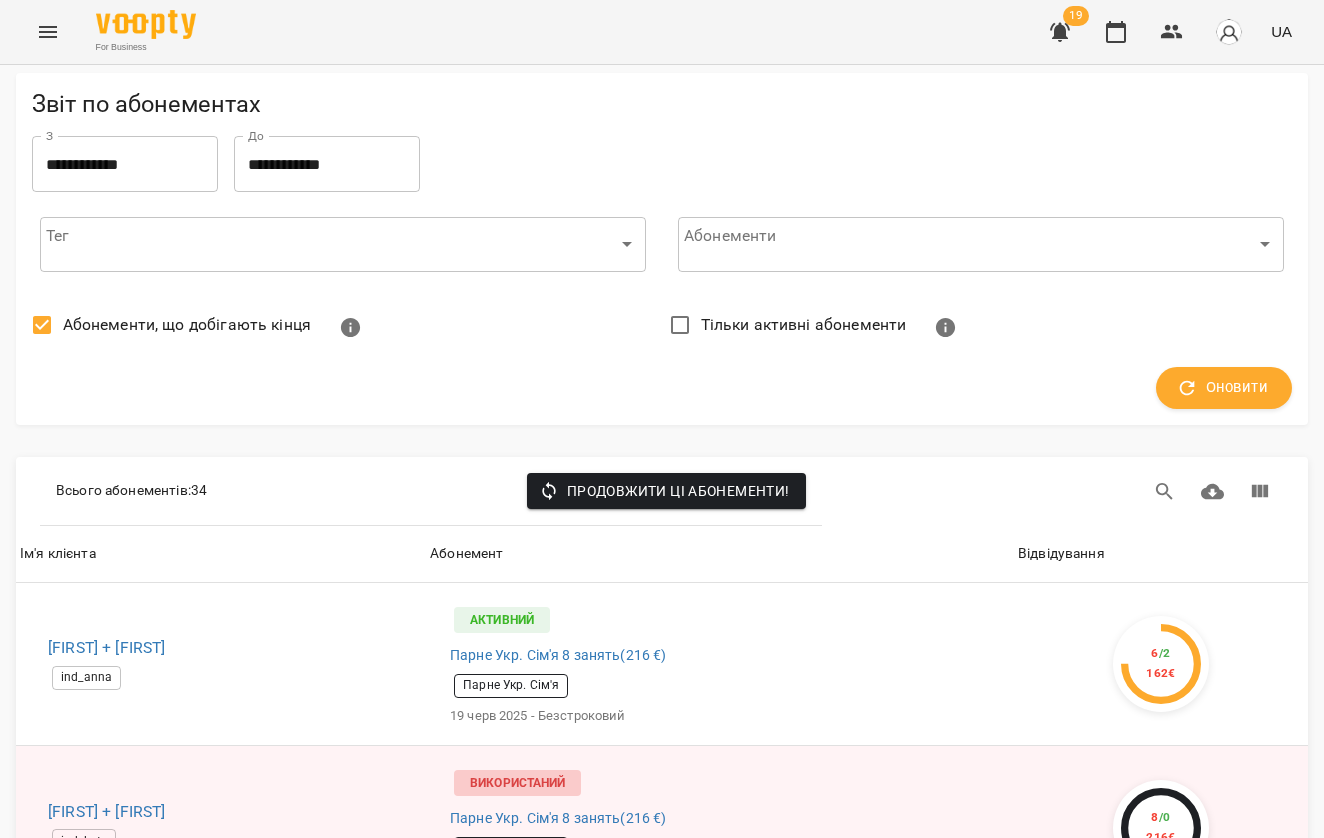 scroll, scrollTop: 1184, scrollLeft: 0, axis: vertical 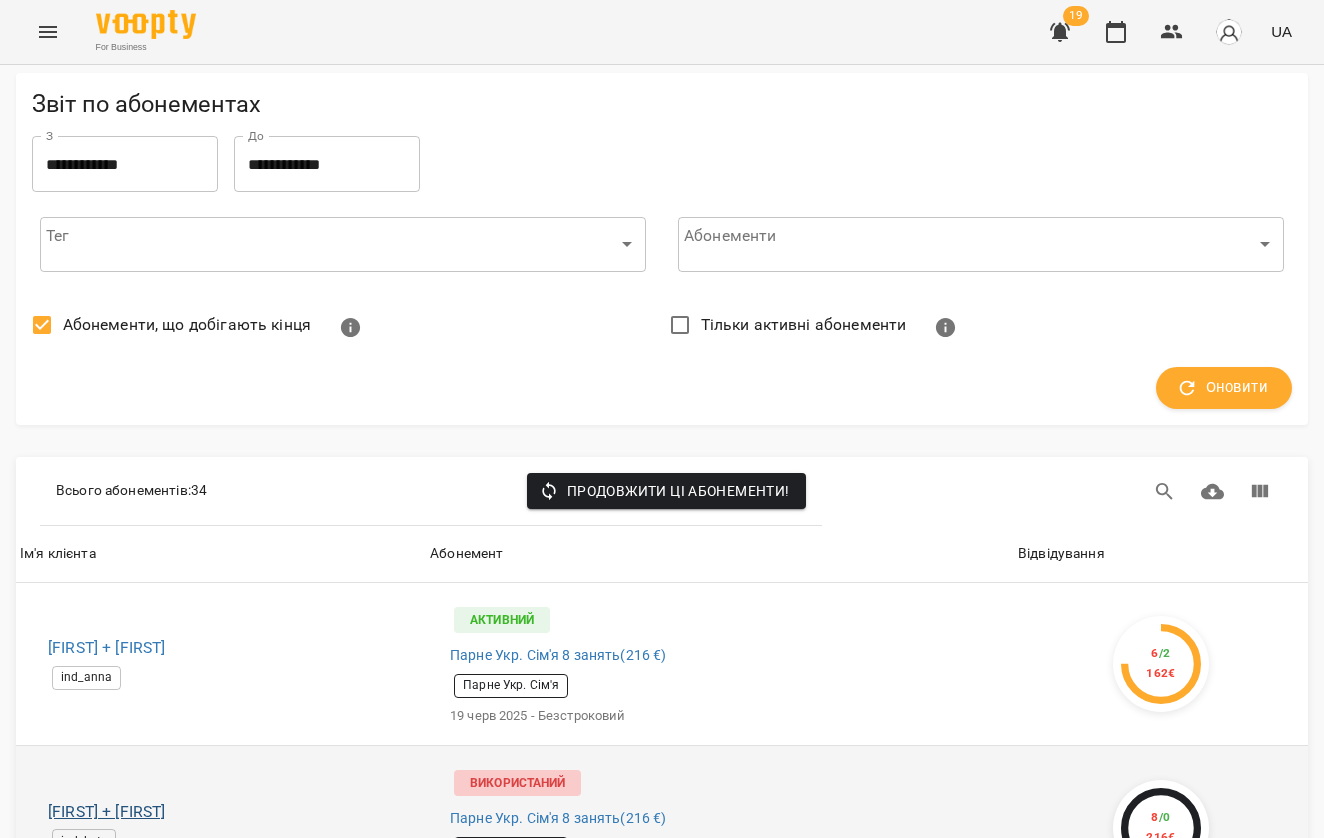 click on "[NAME] + [NAME]" at bounding box center [229, 812] 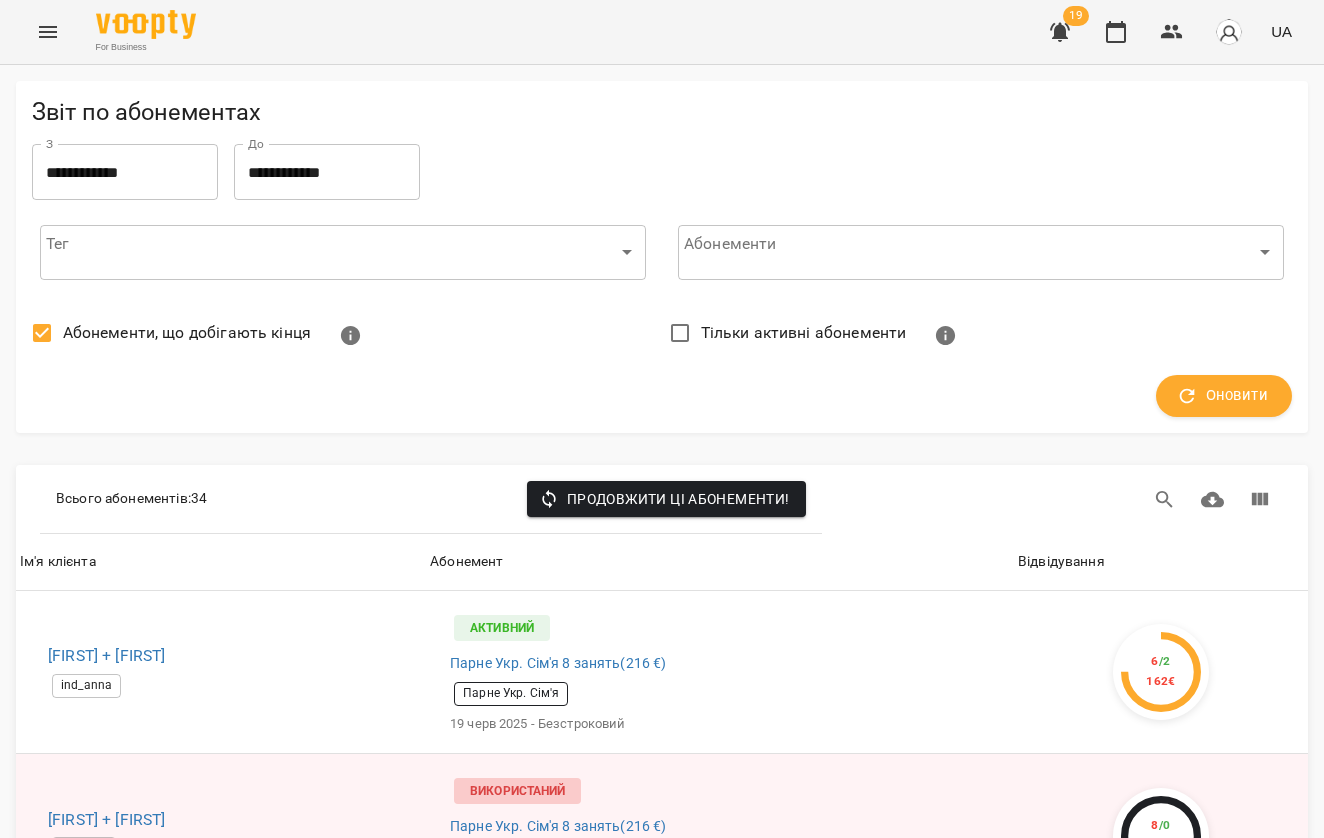 scroll, scrollTop: 0, scrollLeft: 0, axis: both 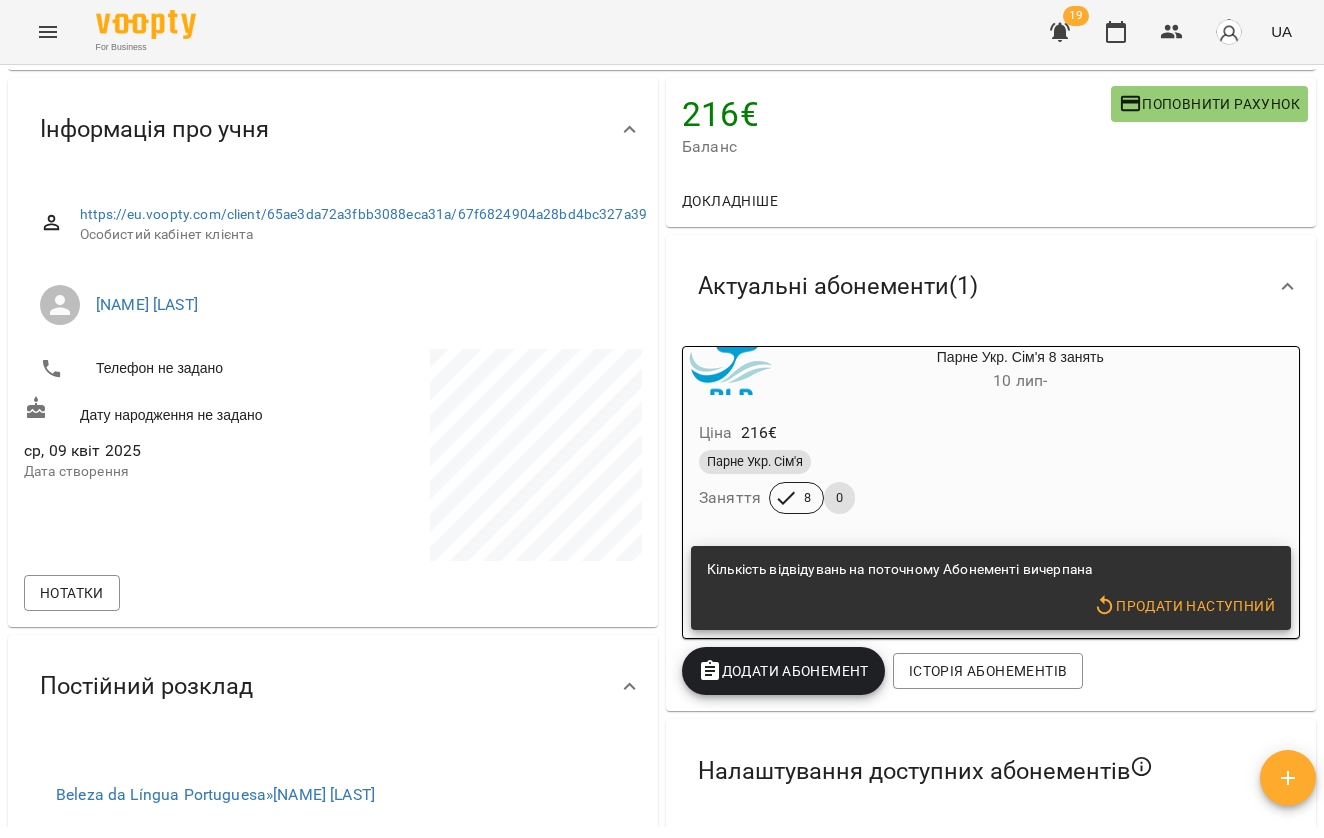 click on "Продати наступний" at bounding box center (1184, 606) 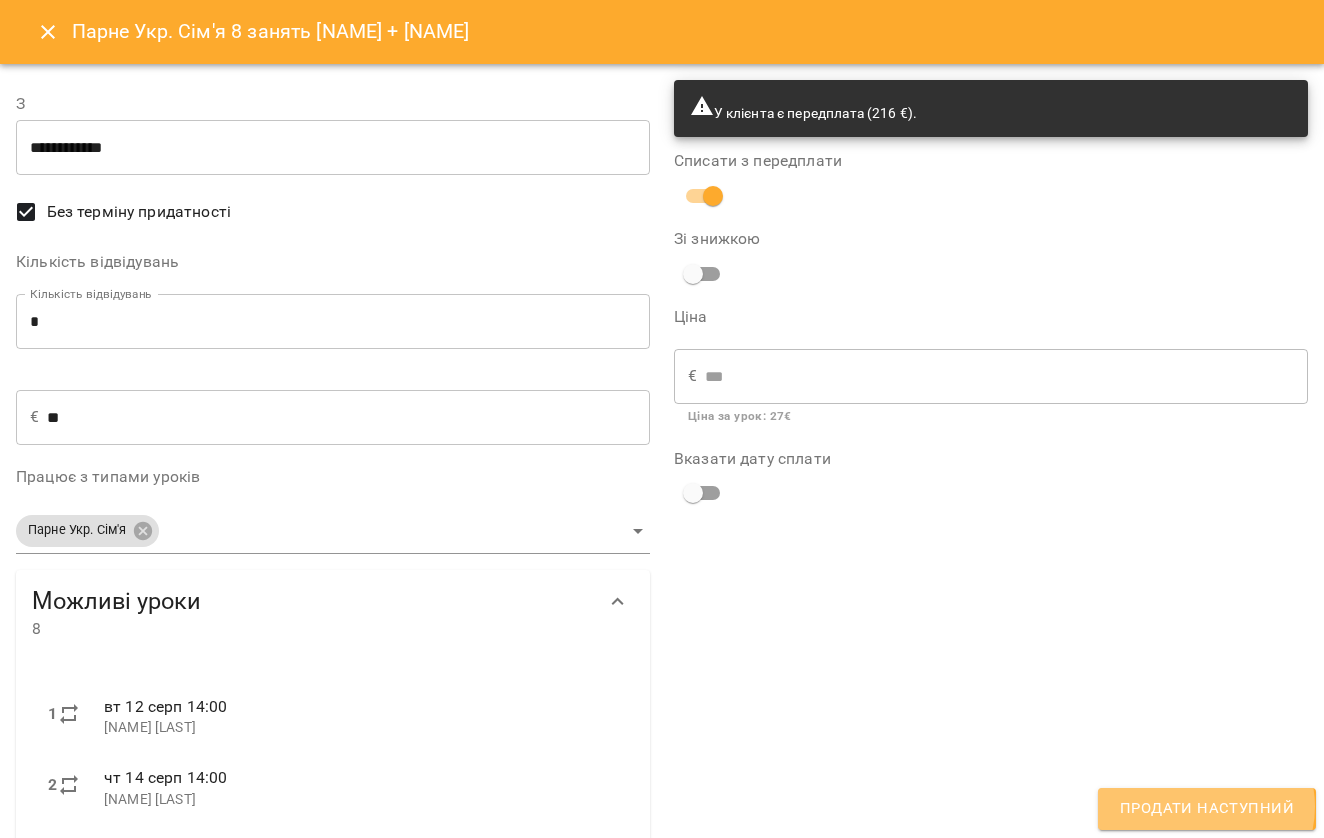 click on "Продати наступний" at bounding box center [1207, 809] 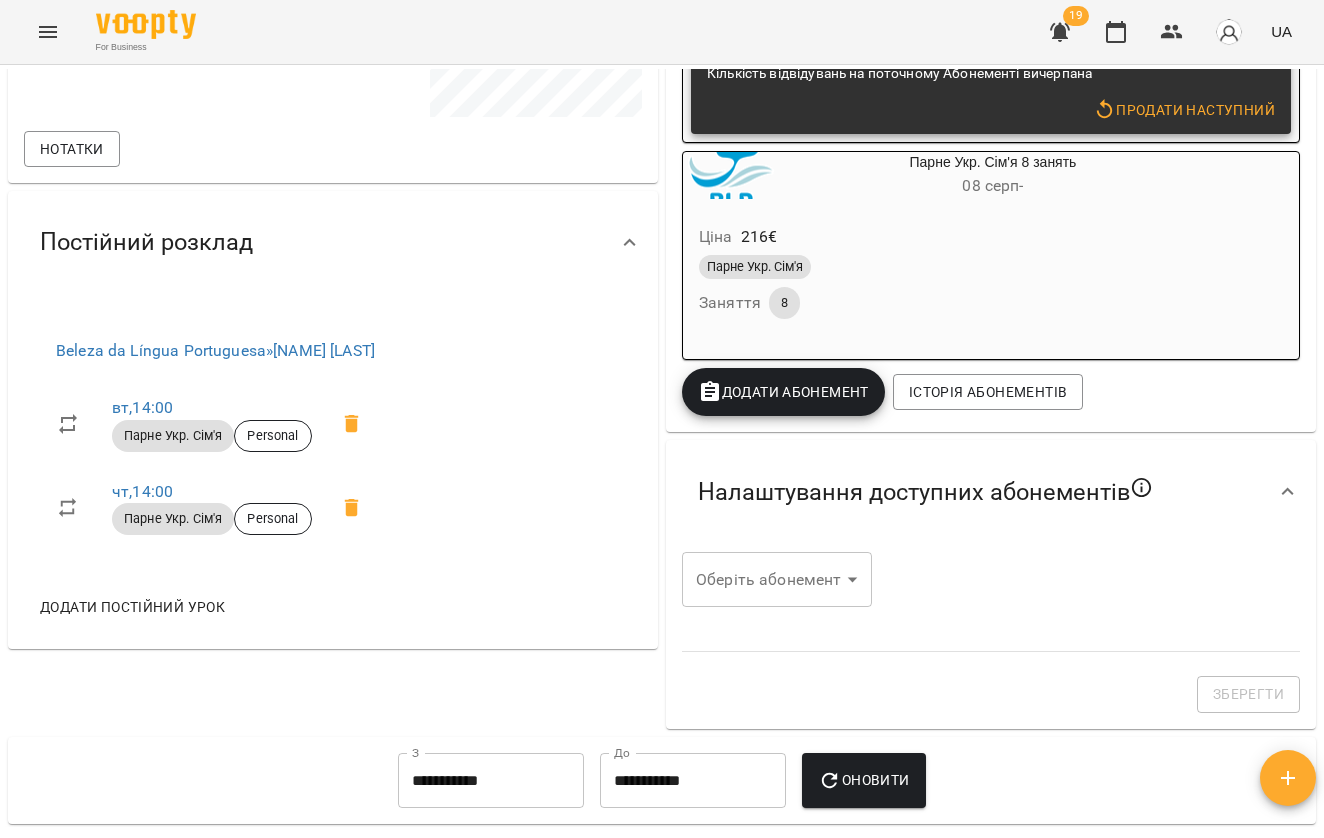 scroll, scrollTop: 485, scrollLeft: 0, axis: vertical 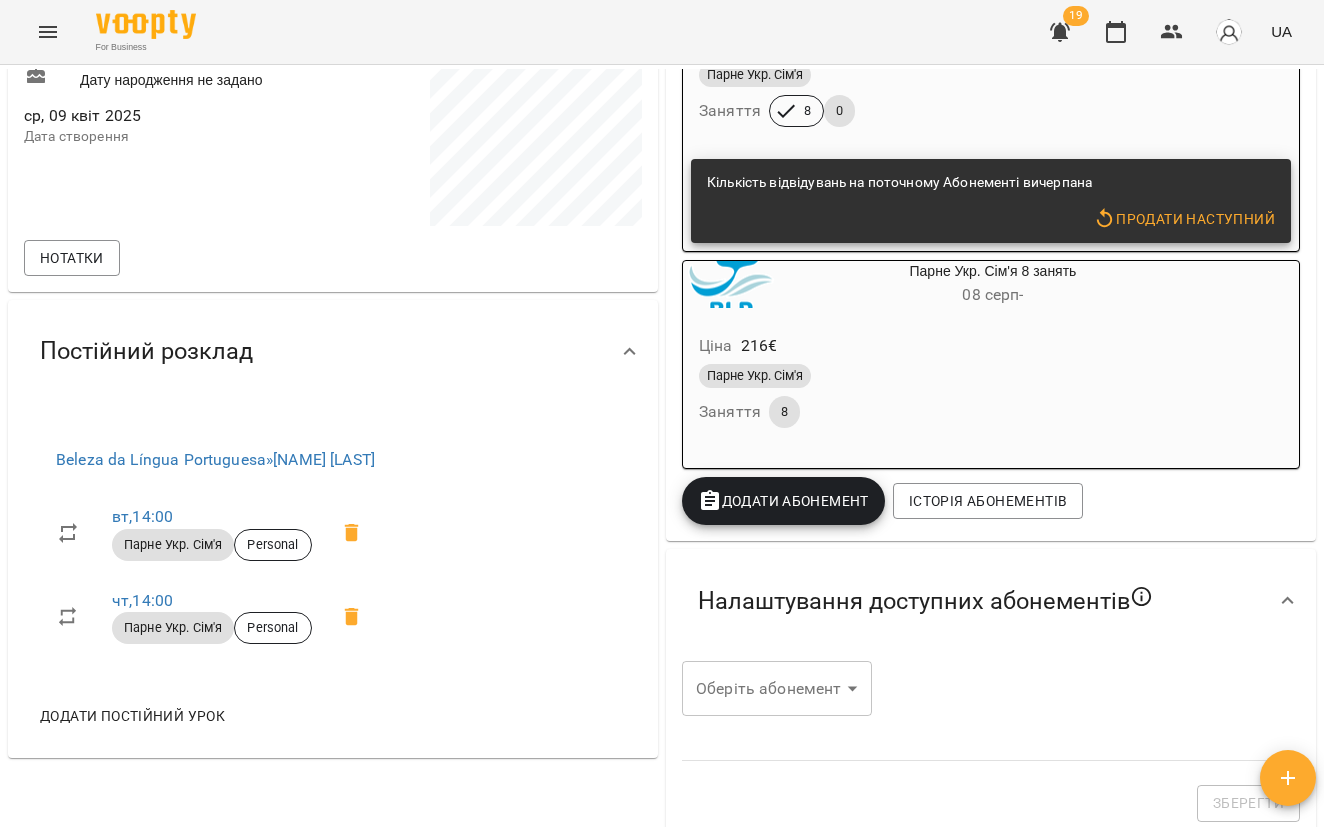 click on "Ціна 216 €" at bounding box center (945, 346) 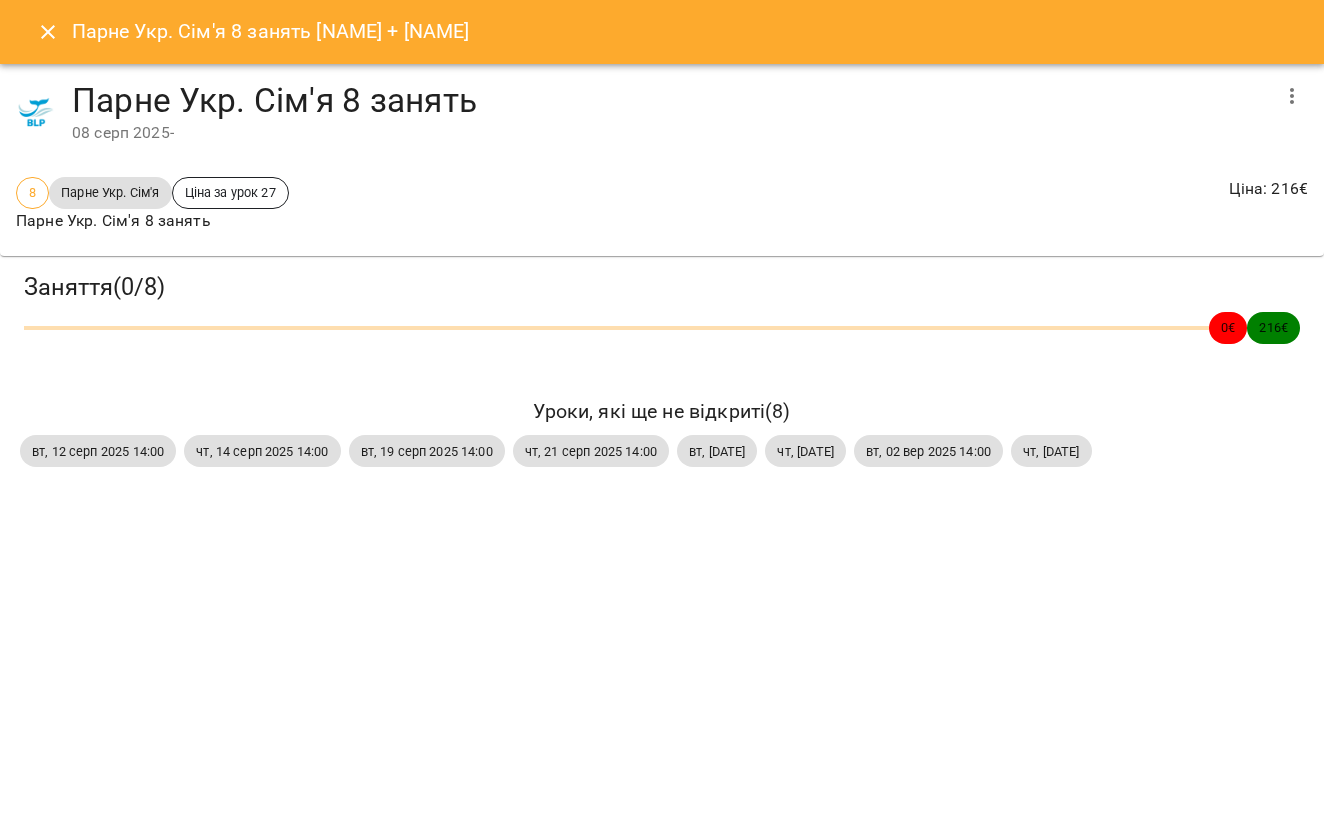 click 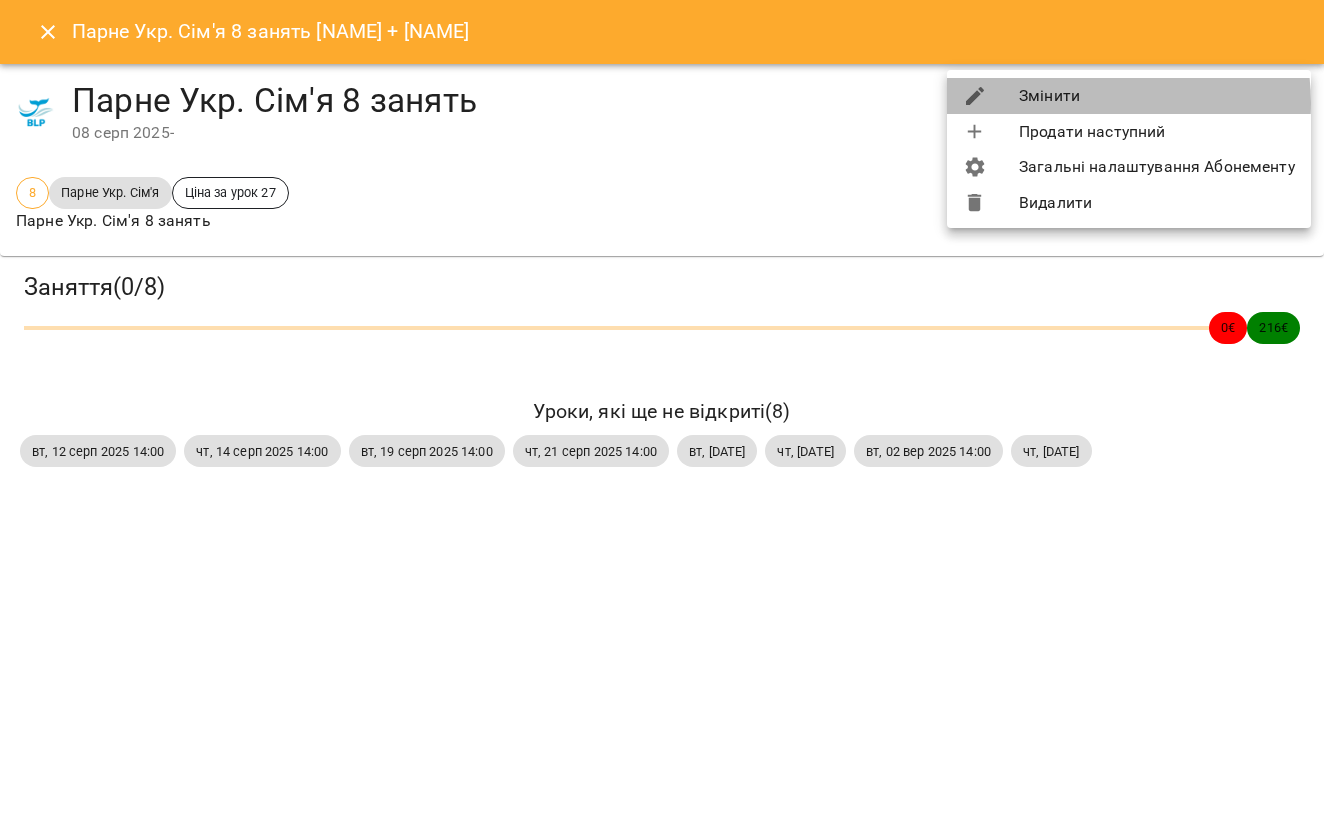 click on "Змінити" at bounding box center [1129, 96] 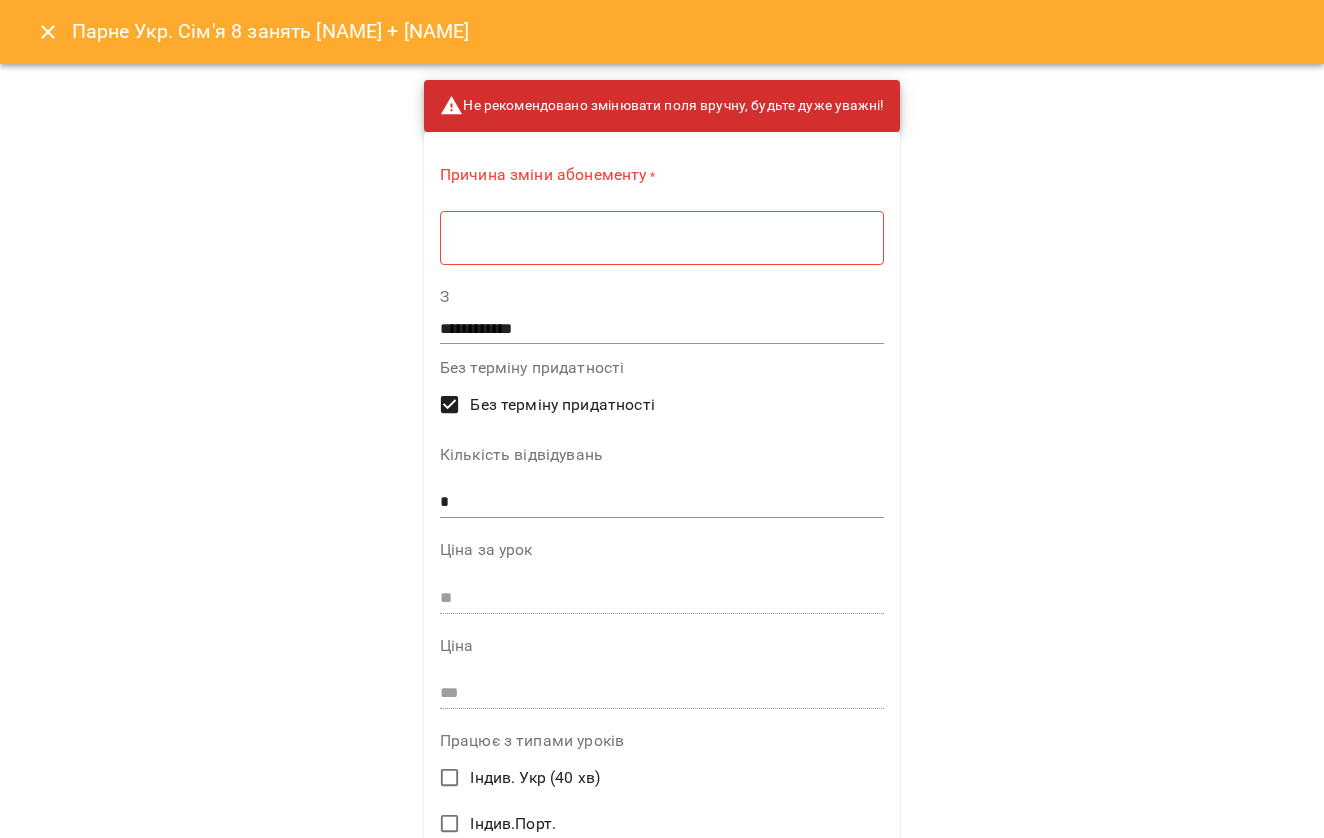 click at bounding box center (662, 238) 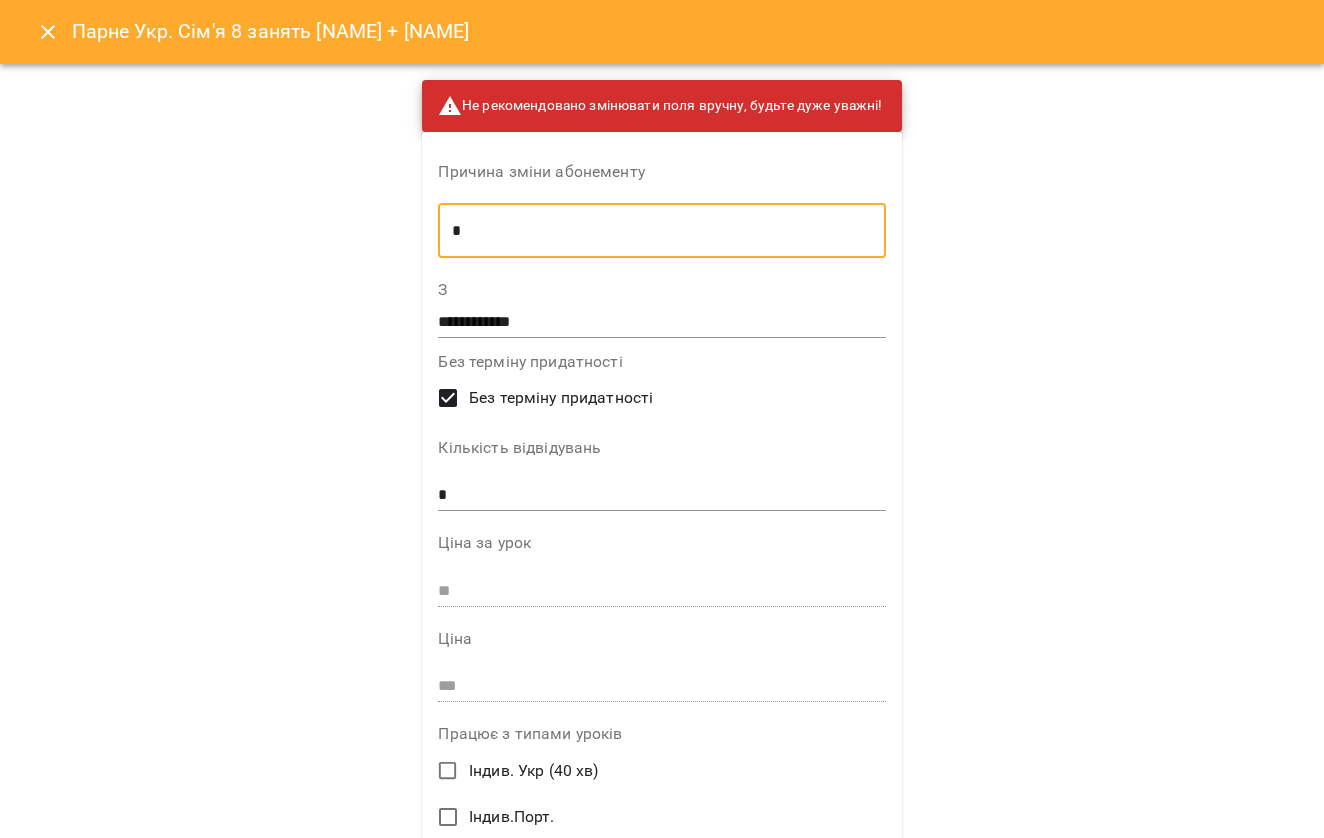 type on "*" 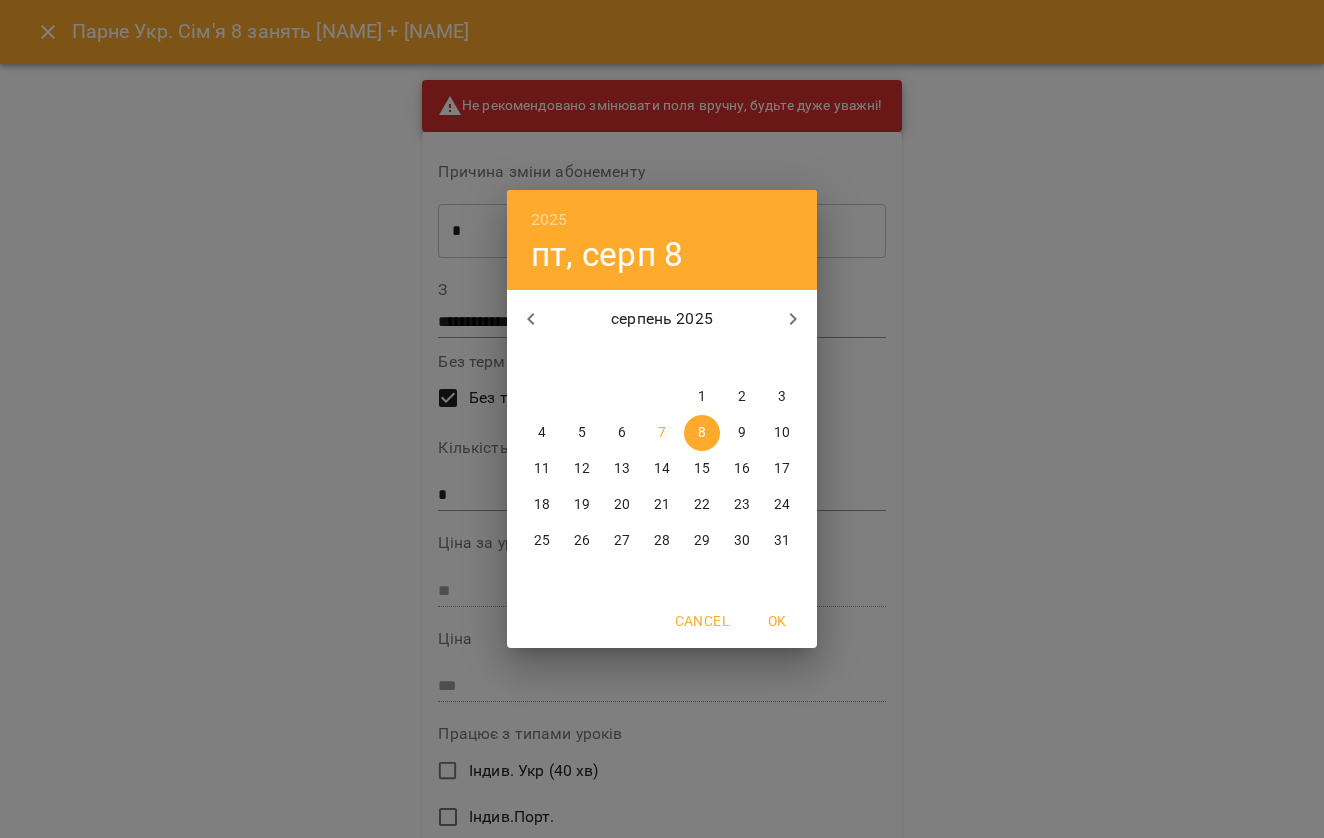 click on "6" at bounding box center (622, 433) 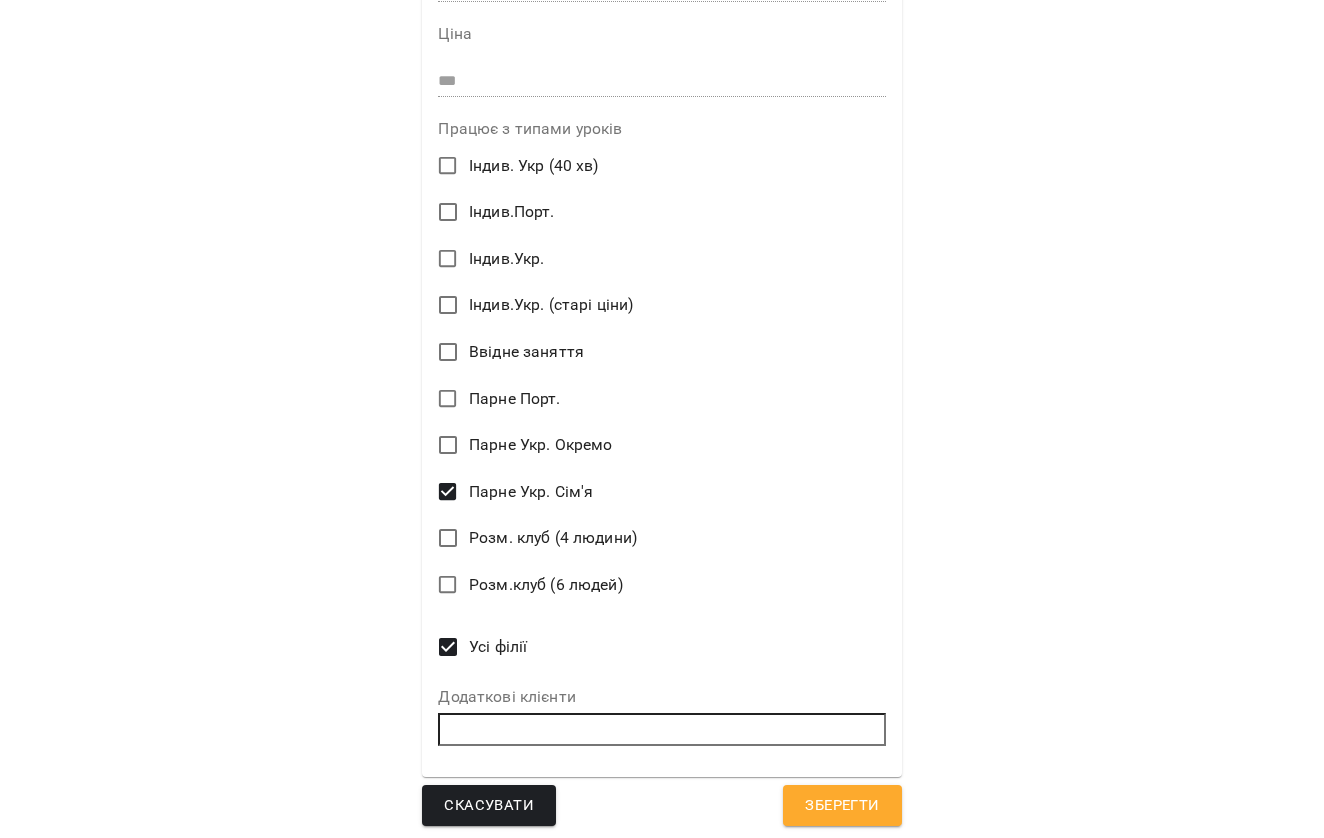 scroll, scrollTop: 603, scrollLeft: 0, axis: vertical 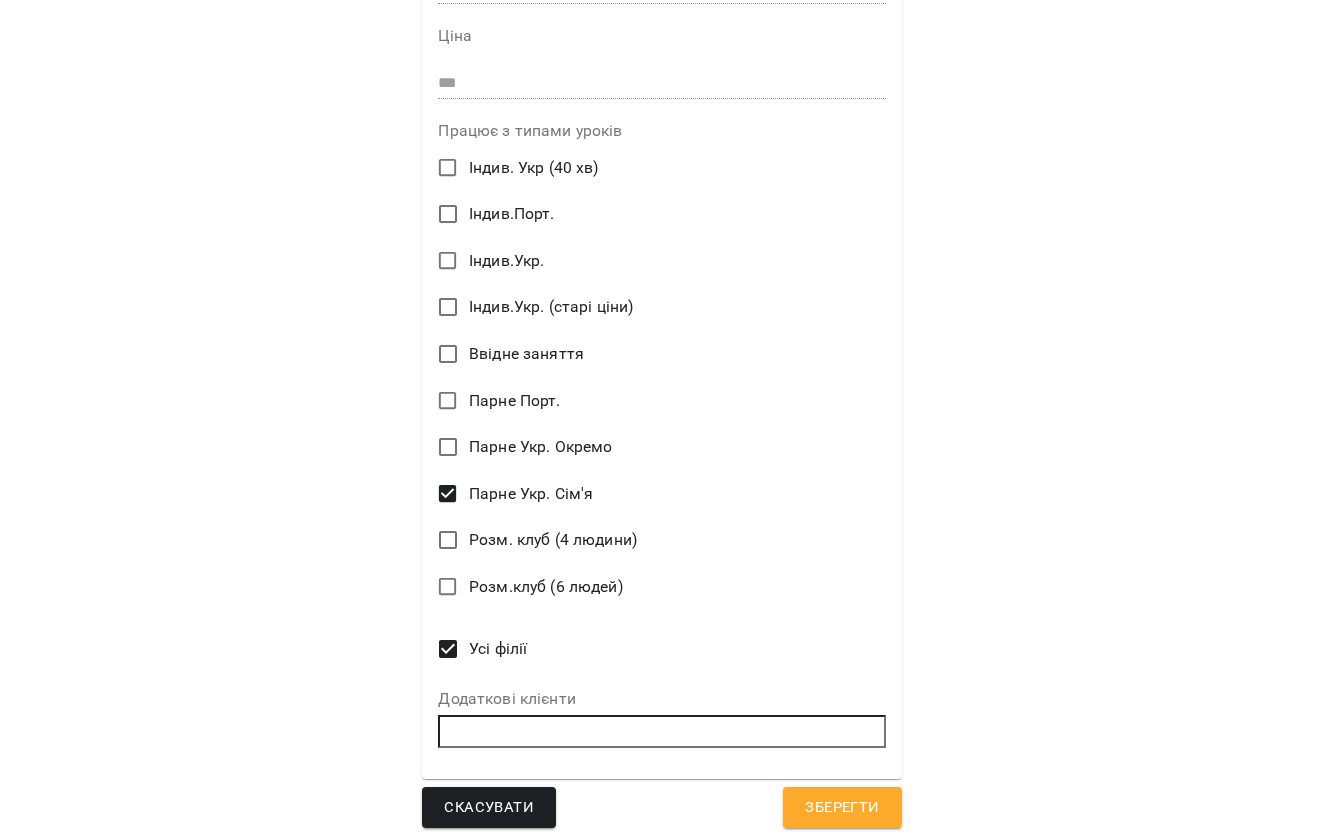 click on "Зберегти" at bounding box center [842, 808] 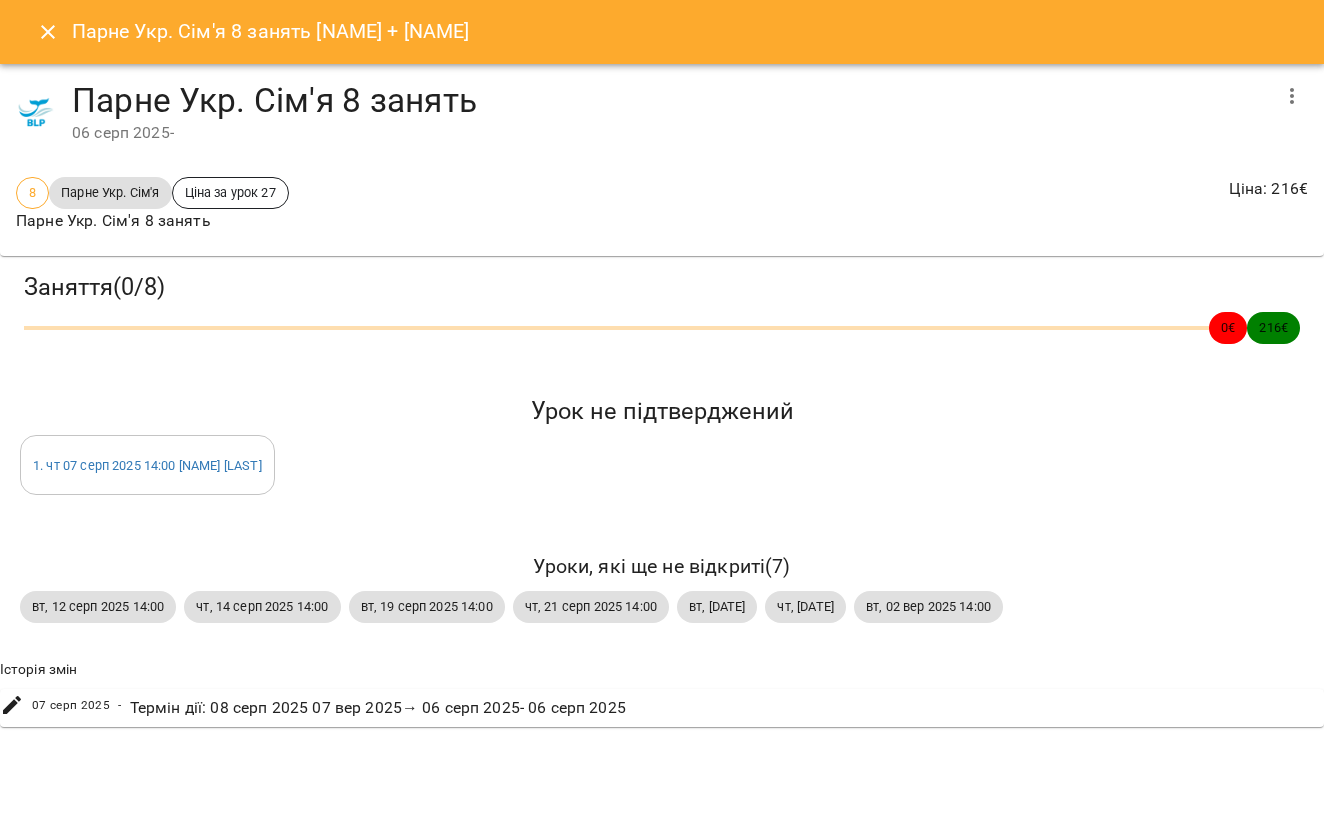 click at bounding box center (48, 32) 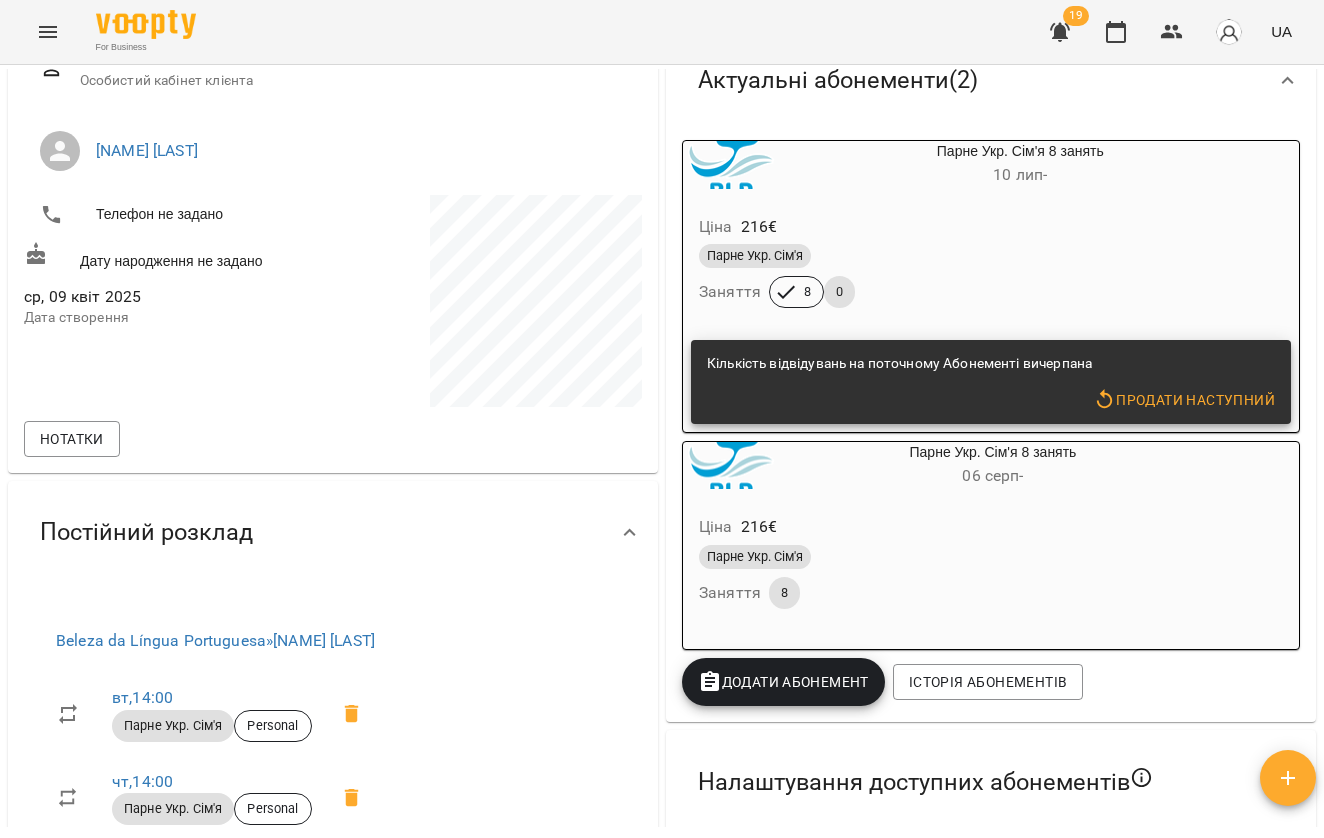 scroll, scrollTop: 258, scrollLeft: 0, axis: vertical 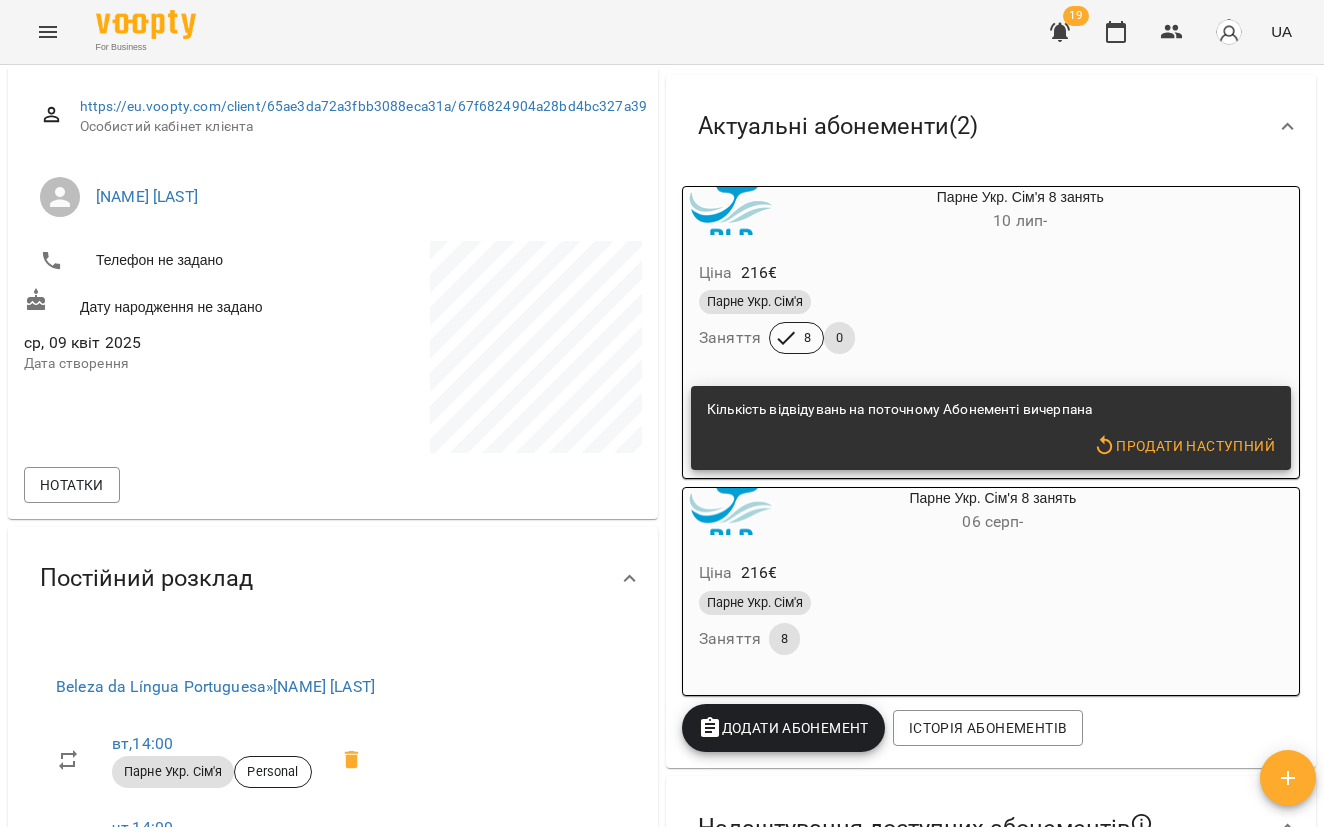 click on "Парне Укр. Сім'я" at bounding box center [972, 302] 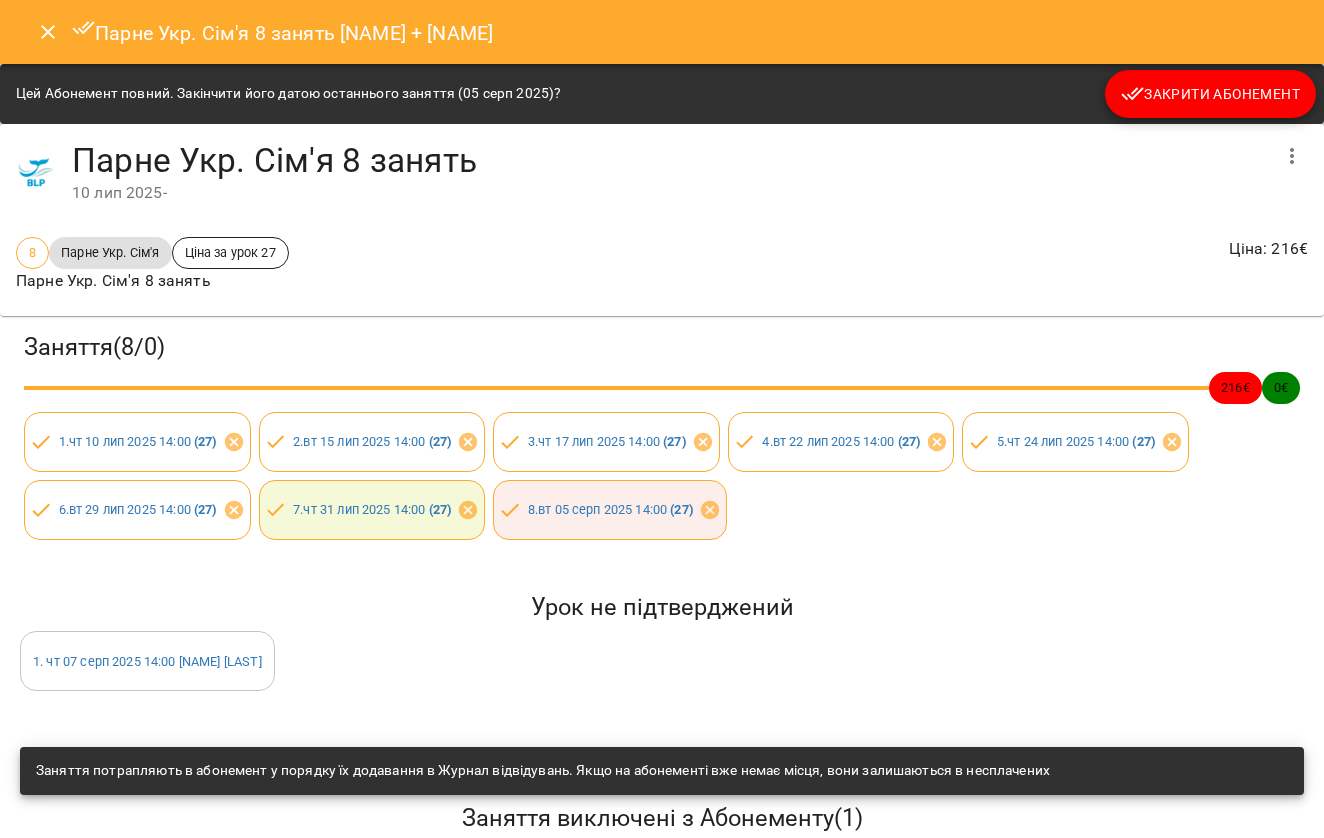 click on "Закрити Абонемент" at bounding box center (1210, 94) 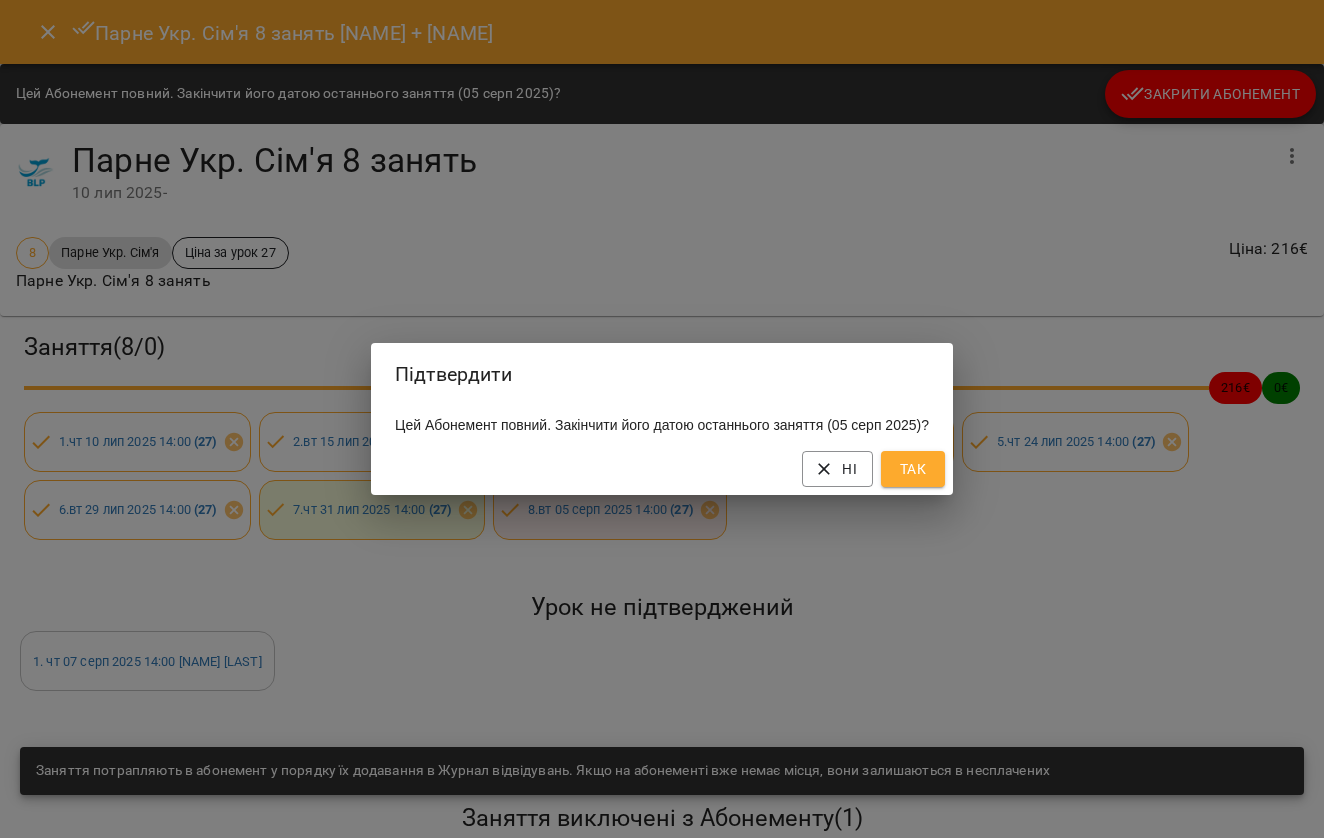 click on "Так" at bounding box center (913, 469) 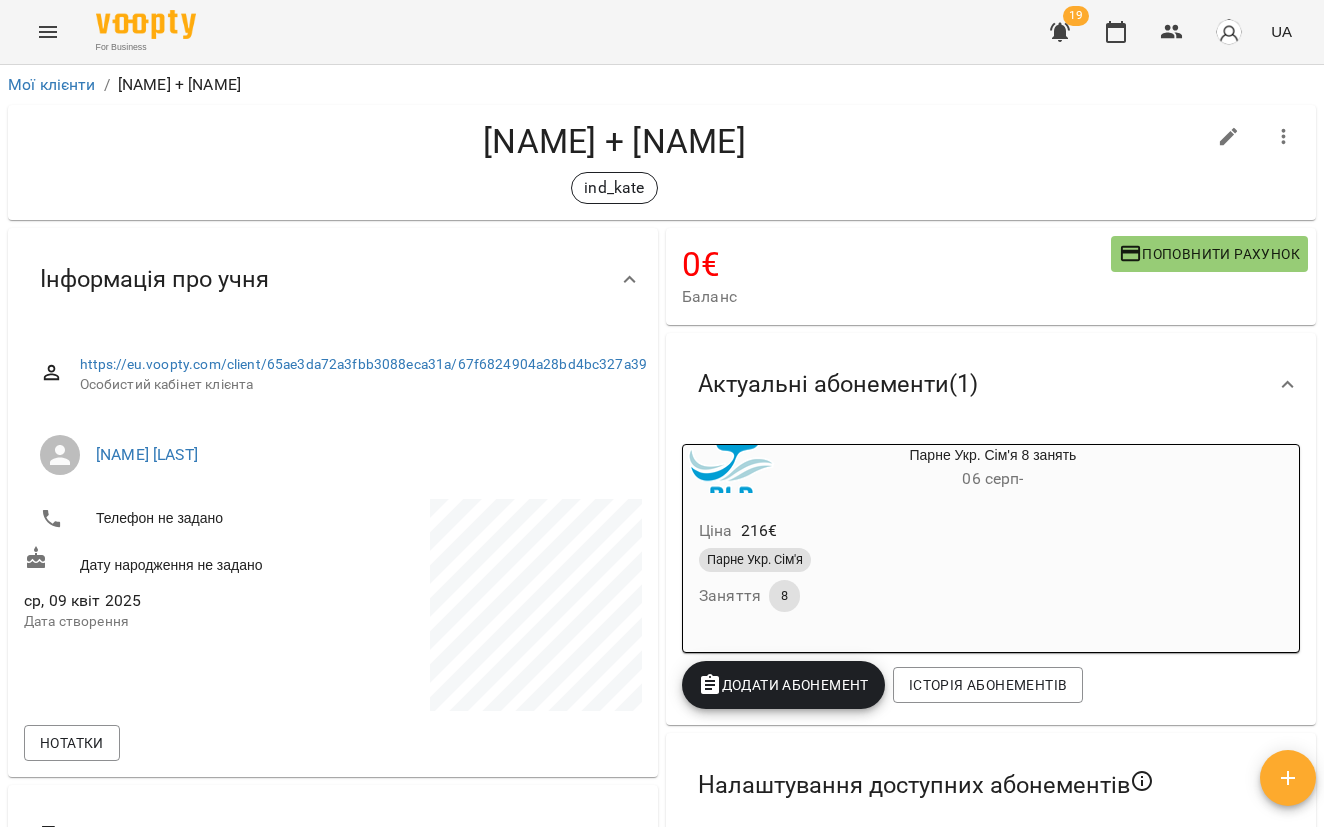 scroll, scrollTop: 0, scrollLeft: 0, axis: both 